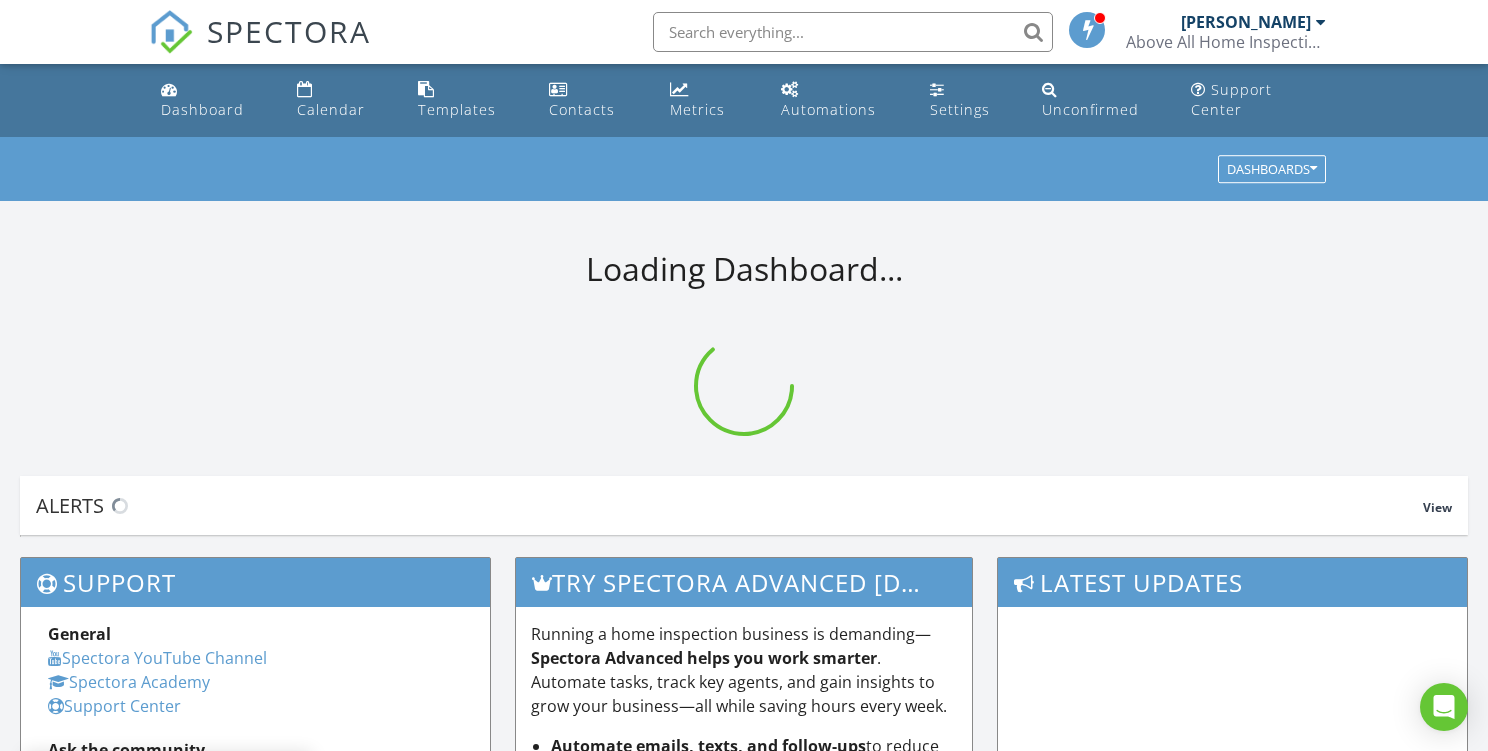 scroll, scrollTop: 0, scrollLeft: 0, axis: both 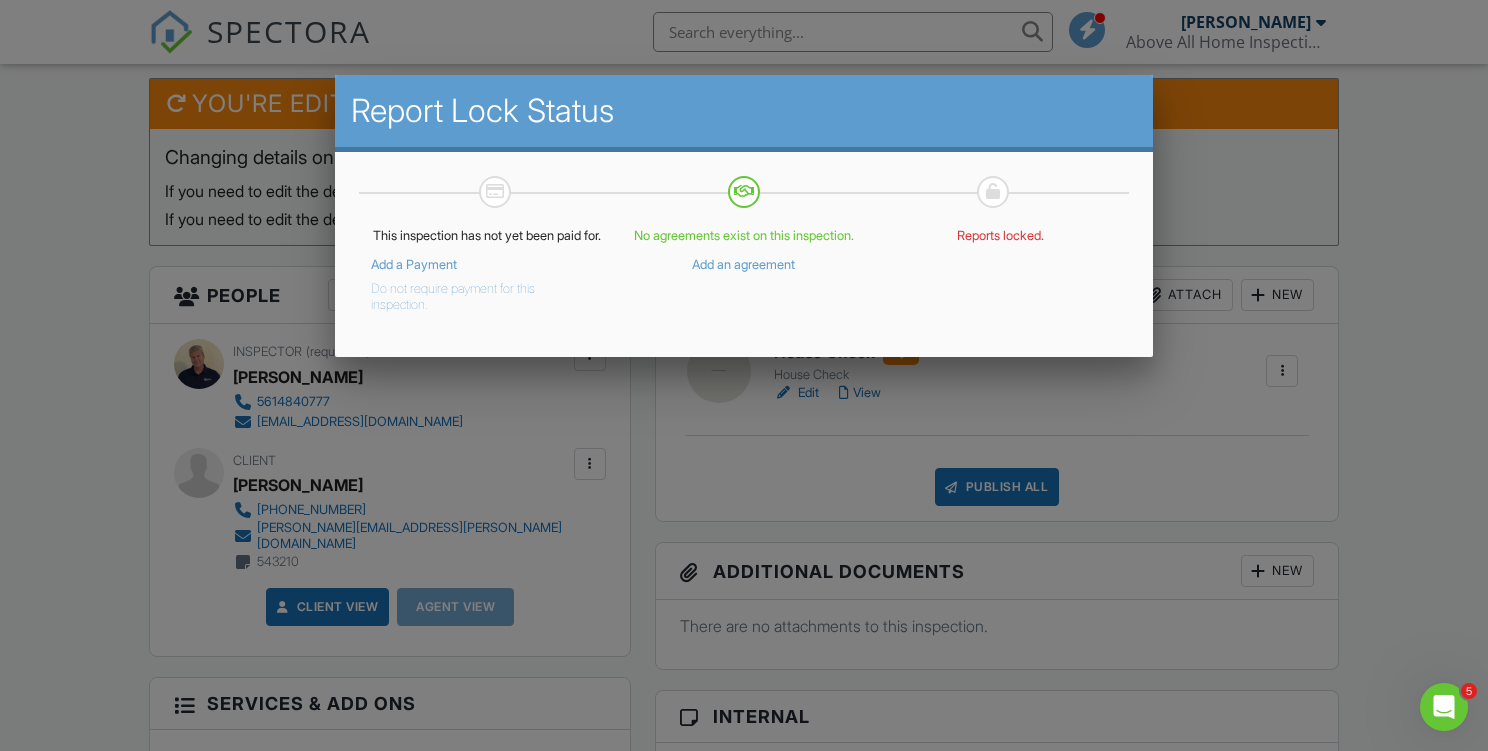 click on "Do not require payment for this inspection." at bounding box center [472, 293] 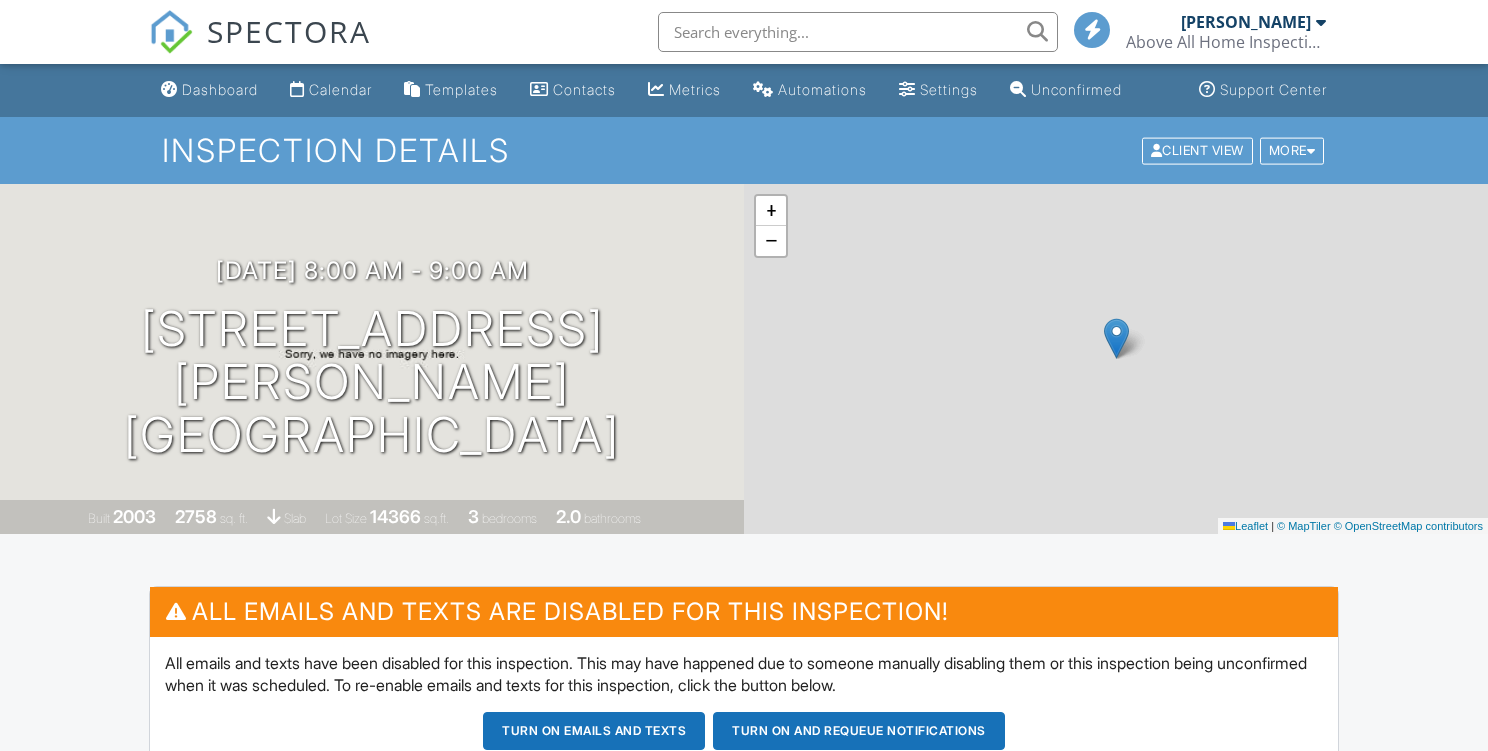 scroll, scrollTop: 0, scrollLeft: 0, axis: both 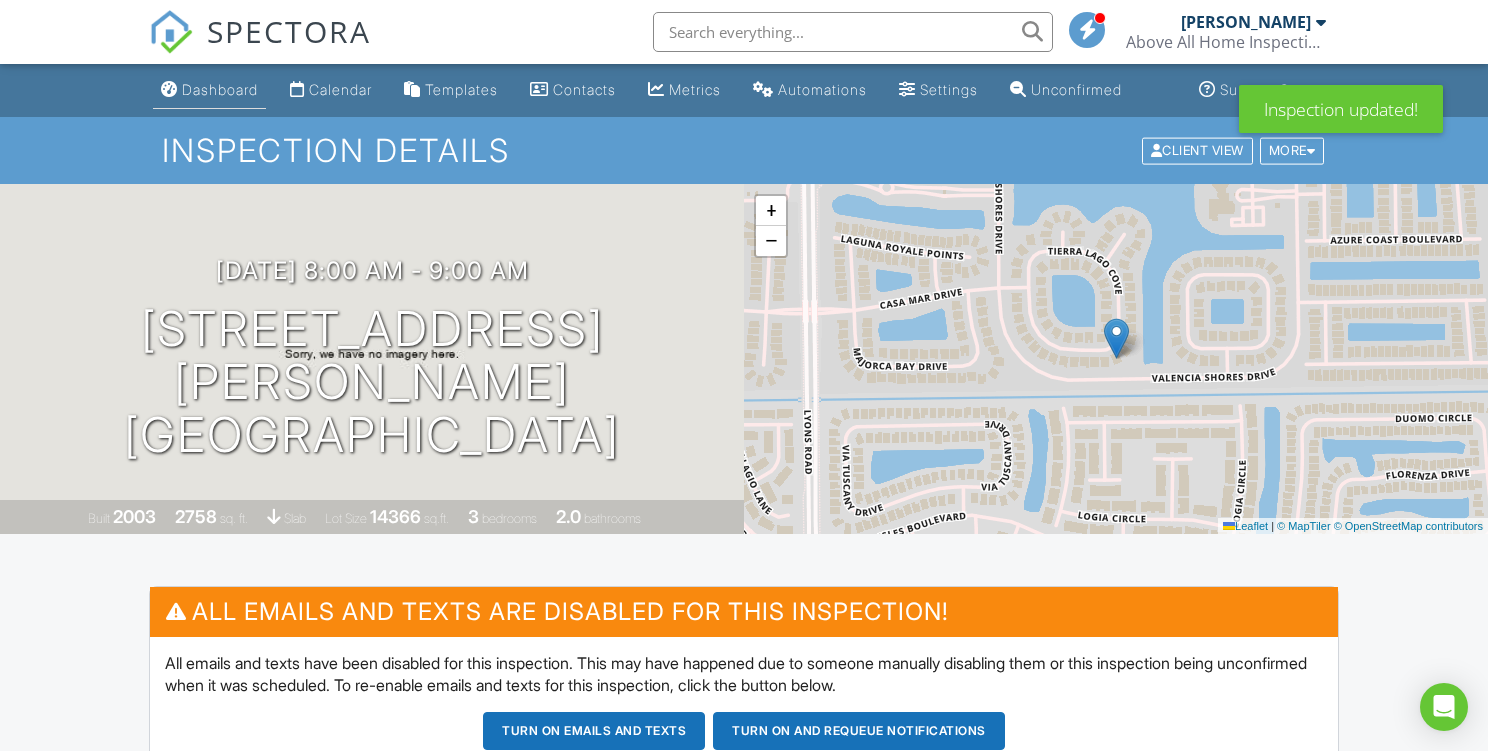 click on "Dashboard" at bounding box center (220, 89) 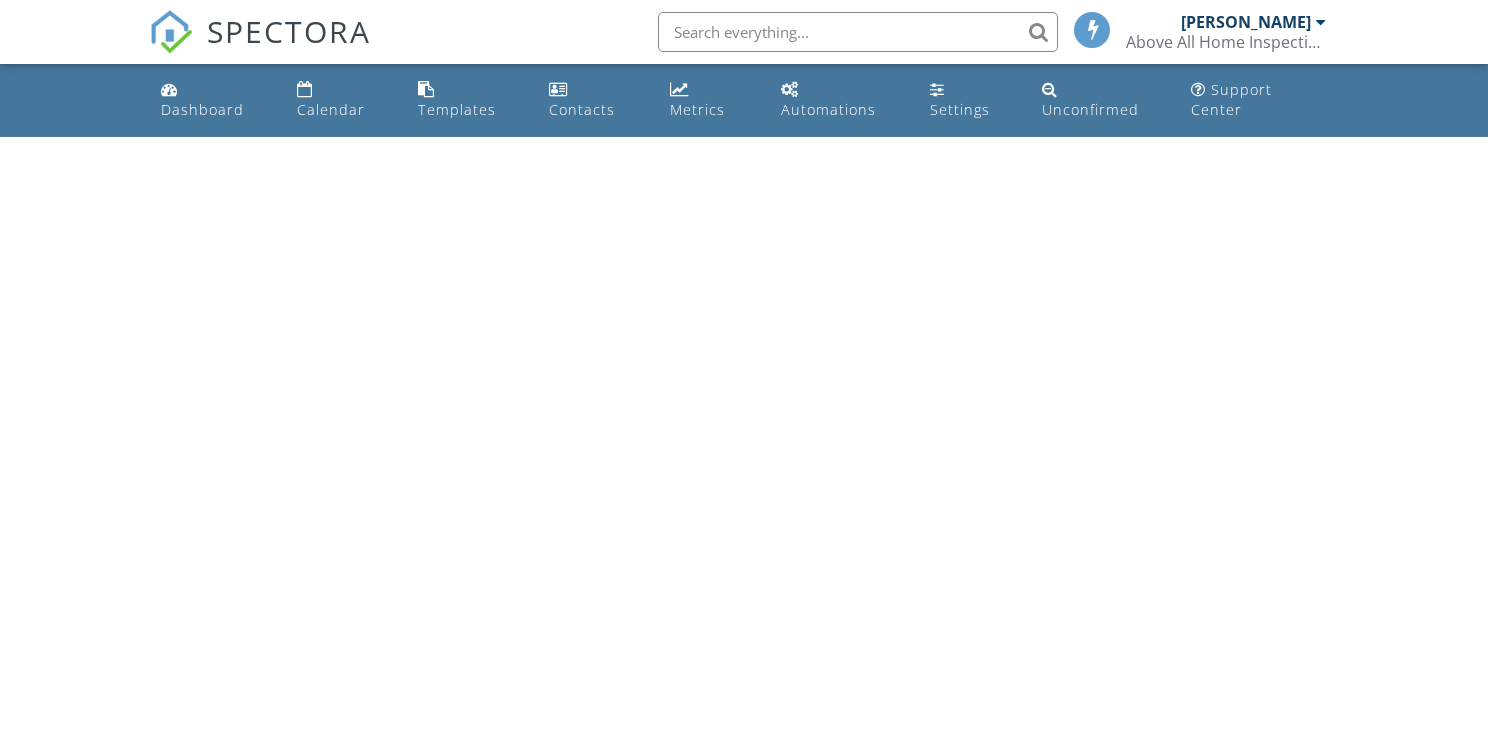 scroll, scrollTop: 0, scrollLeft: 0, axis: both 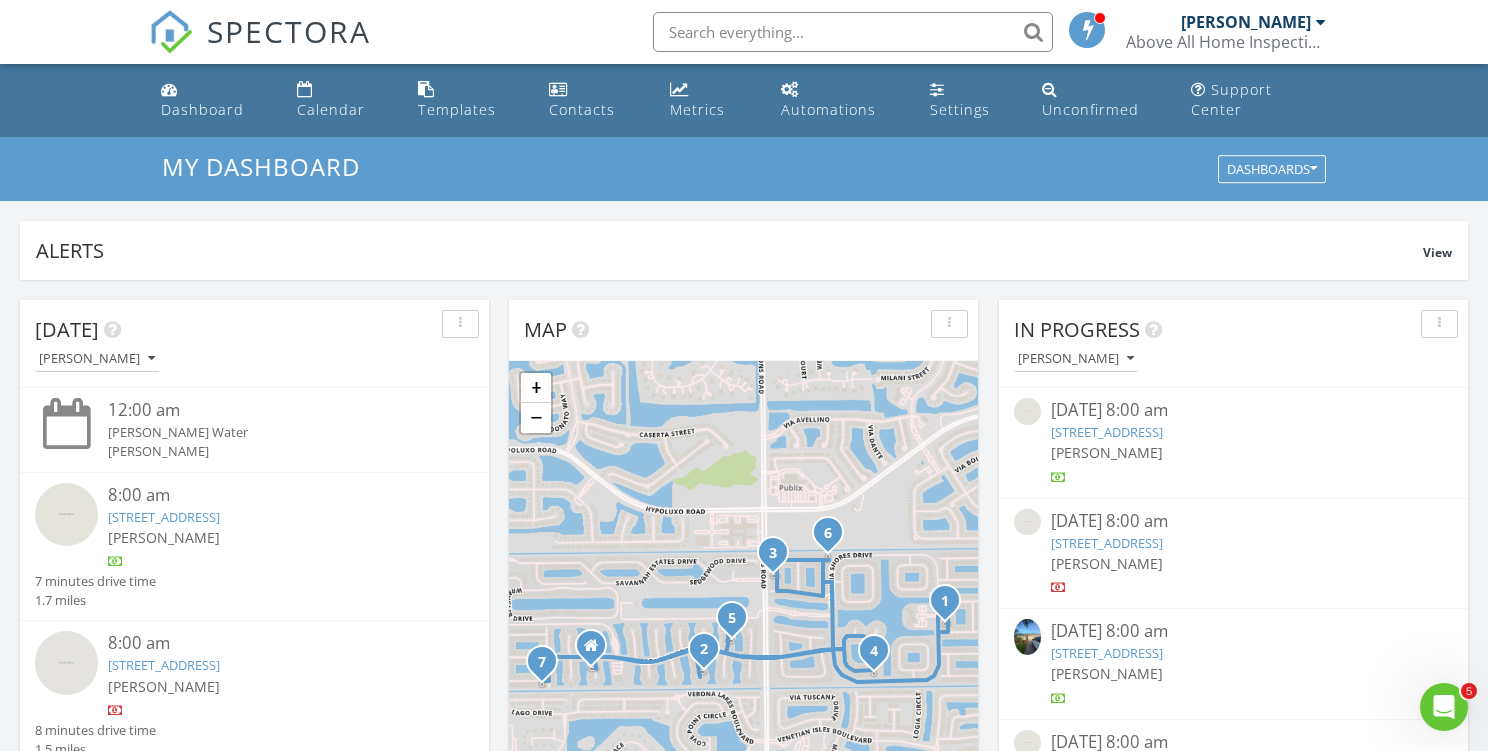 click on "7769 Lighthouse Point Ln, Greenacres, FL 33467" at bounding box center (1107, 432) 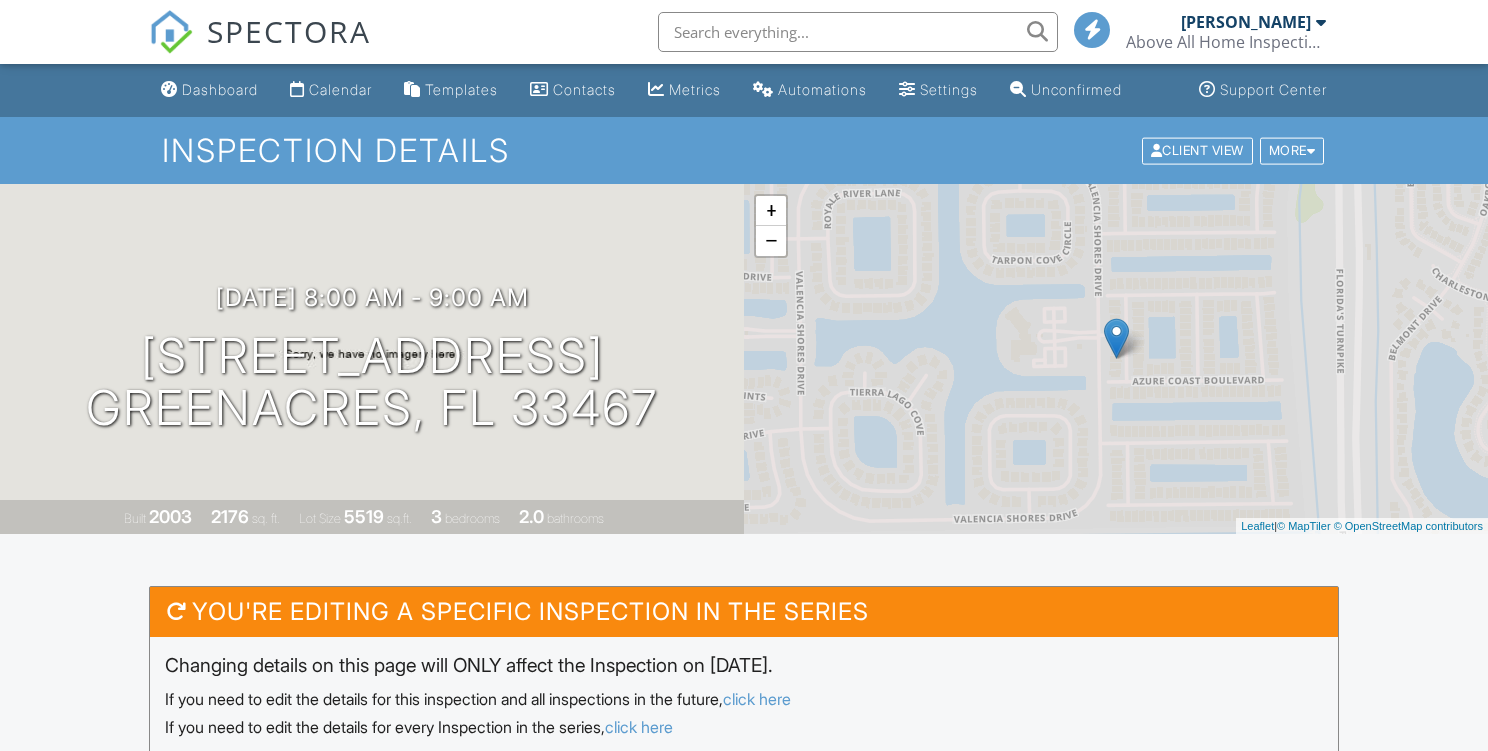 scroll, scrollTop: 0, scrollLeft: 0, axis: both 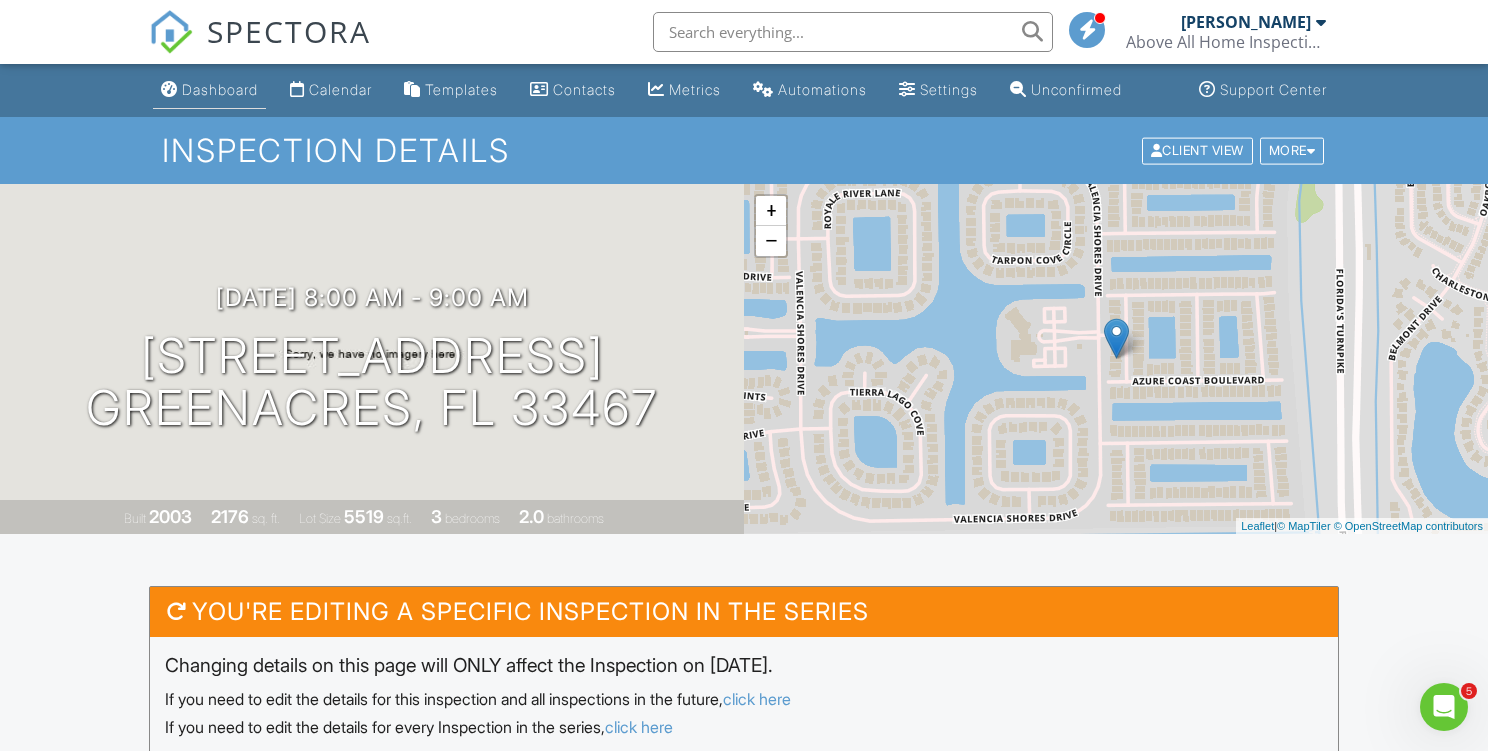 click on "Dashboard" at bounding box center (220, 89) 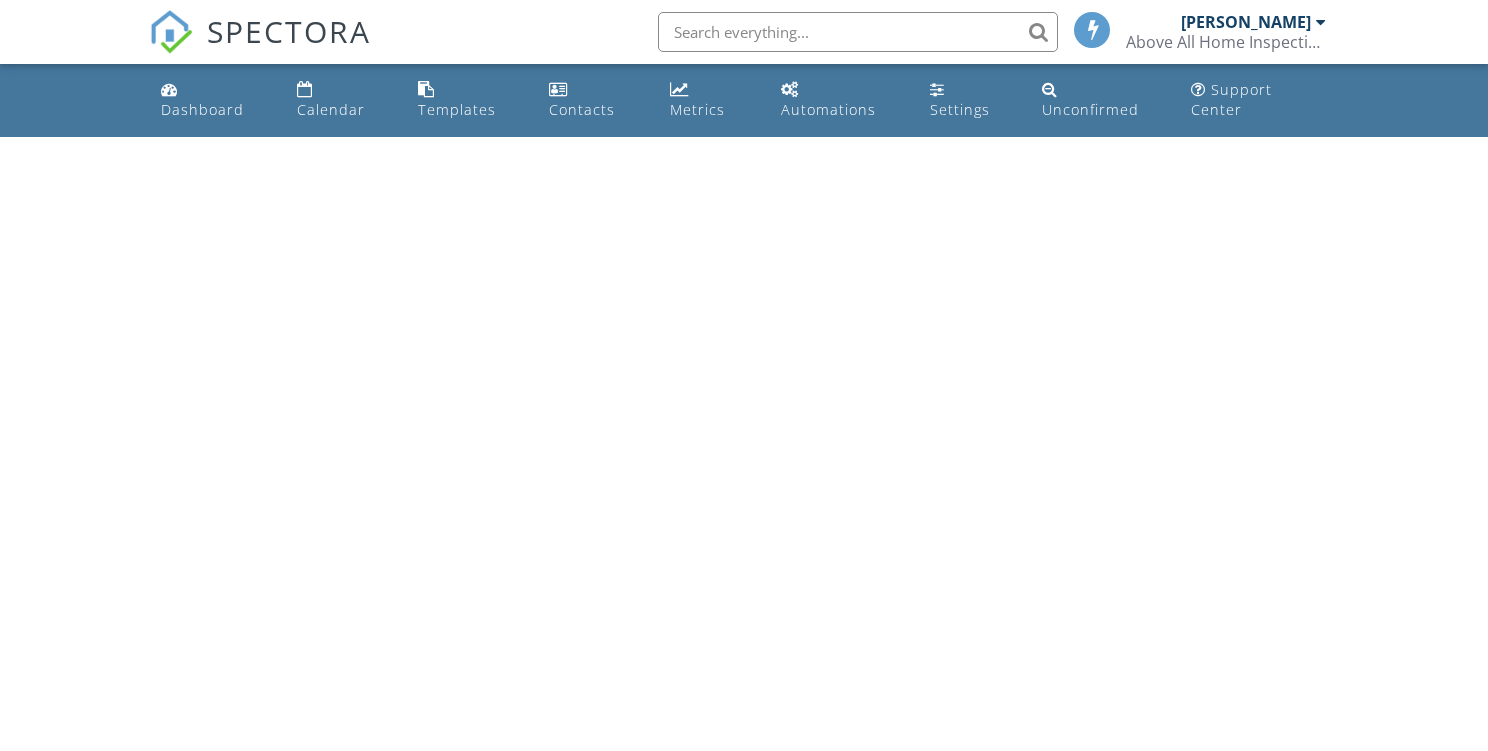 scroll, scrollTop: 0, scrollLeft: 0, axis: both 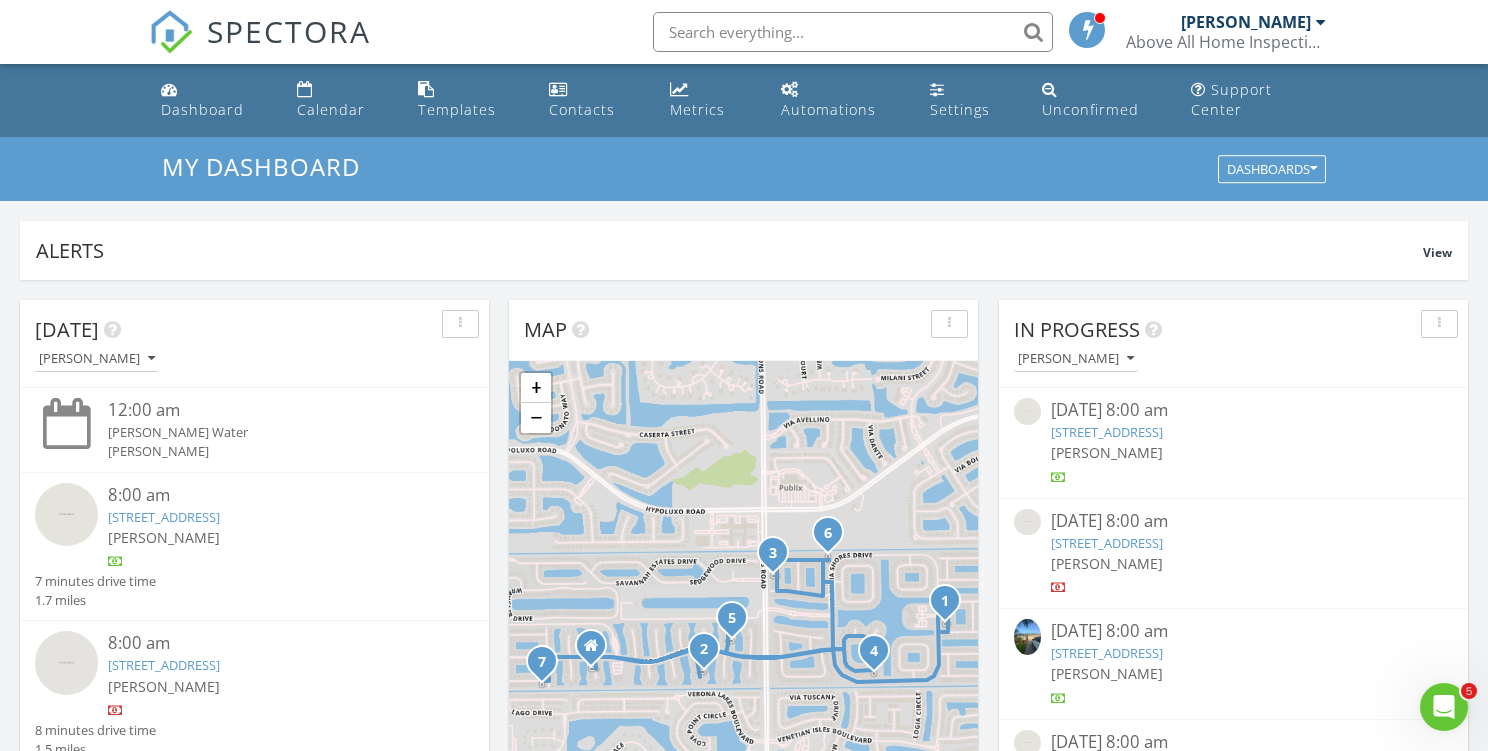 click on "7932 Brookside Ct, Wellington, FL 33467" at bounding box center (1107, 543) 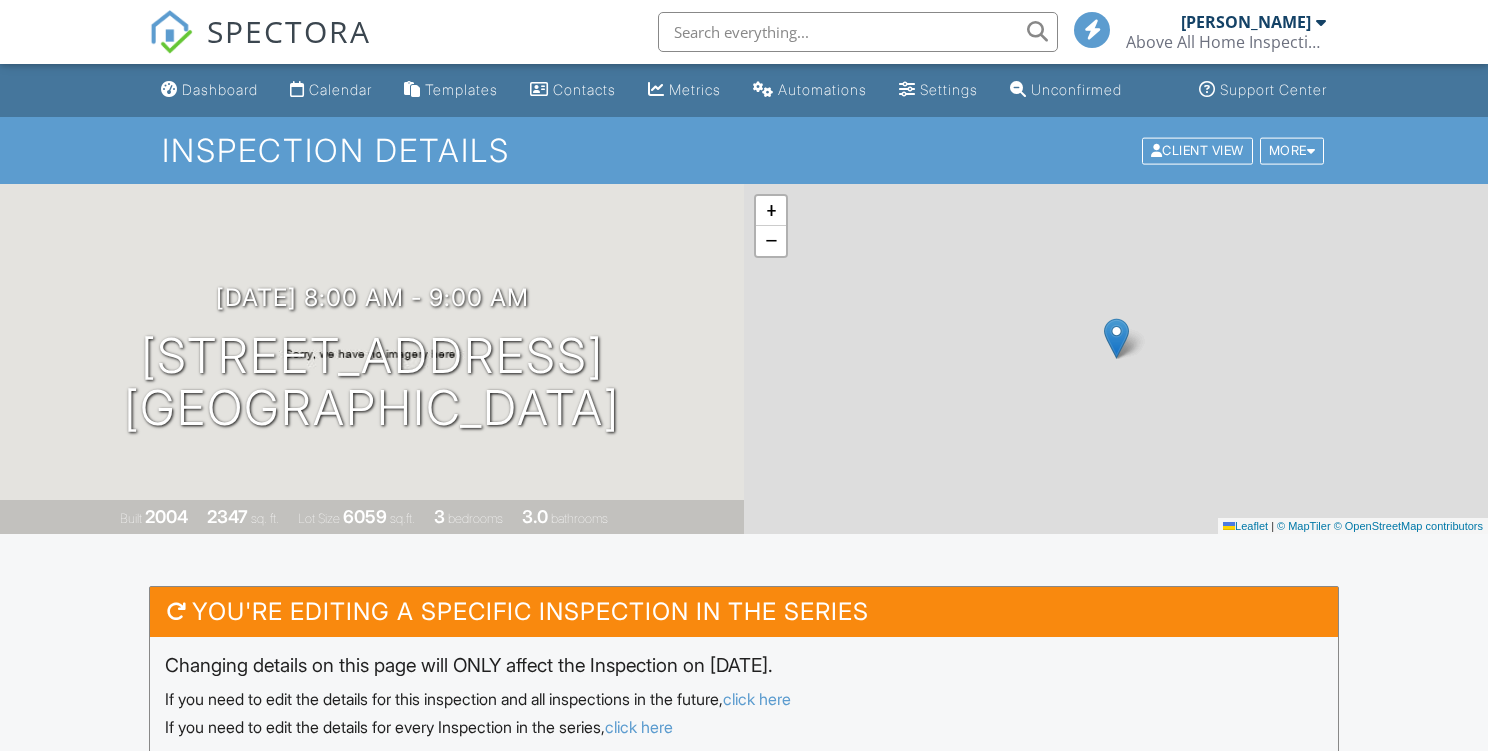 scroll, scrollTop: 0, scrollLeft: 0, axis: both 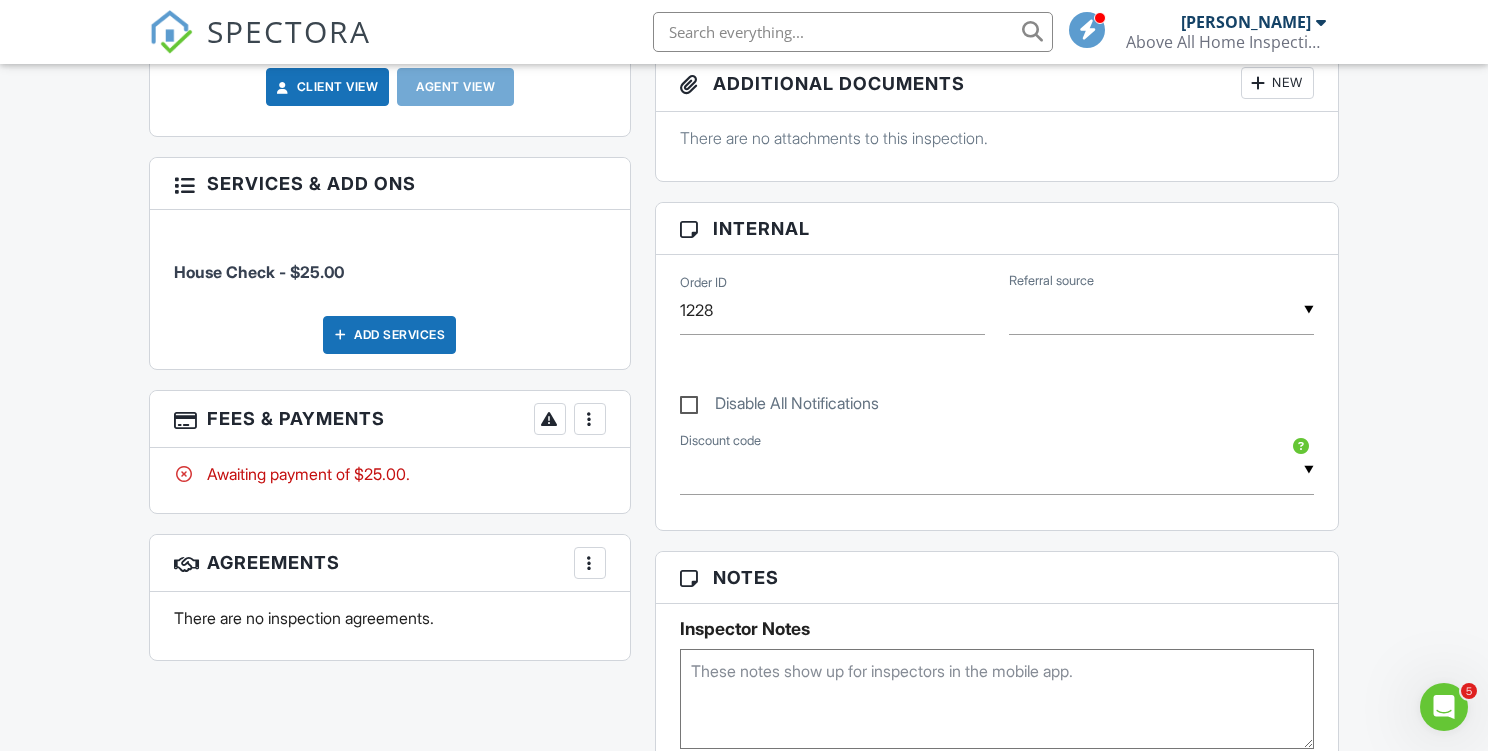 click on "More" at bounding box center [590, 419] 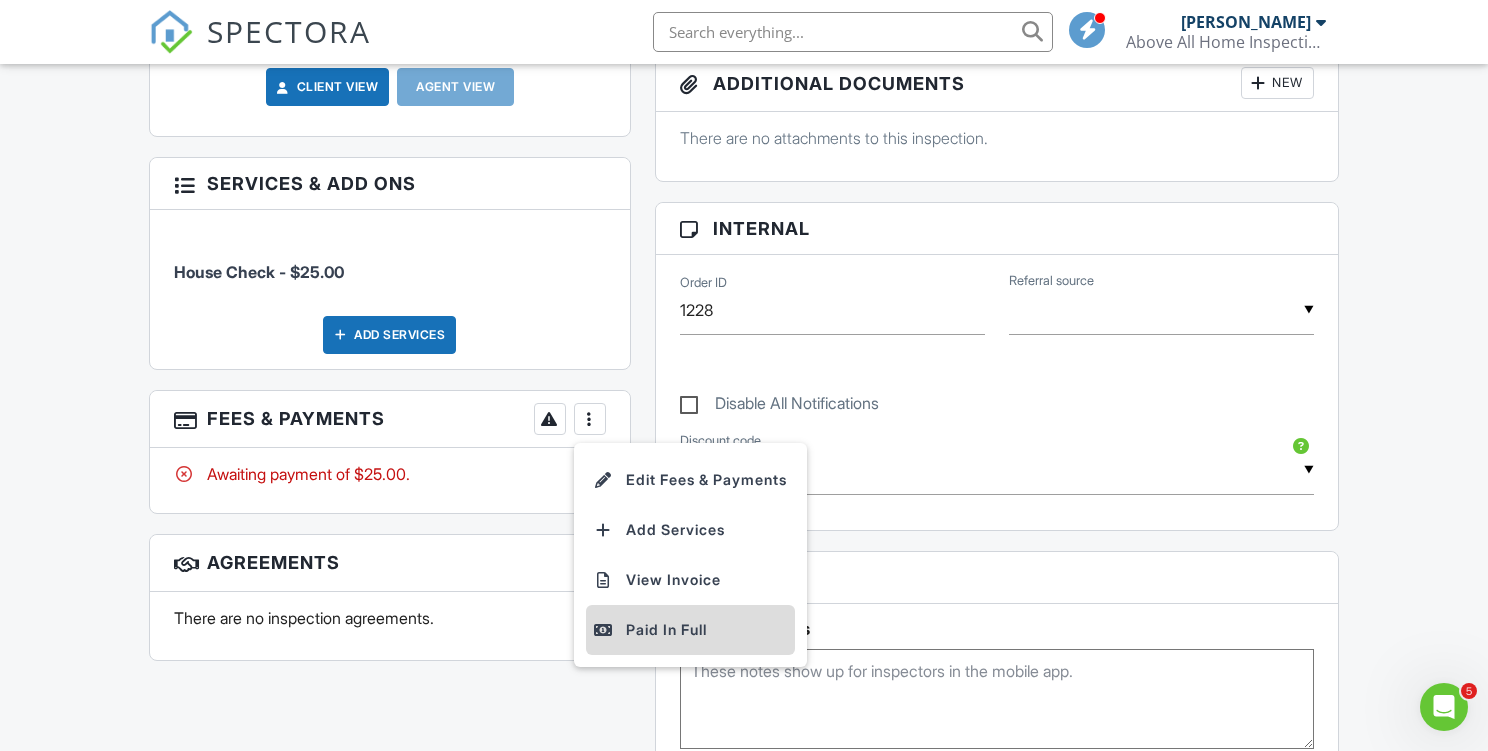 click on "Paid In Full" at bounding box center (690, 630) 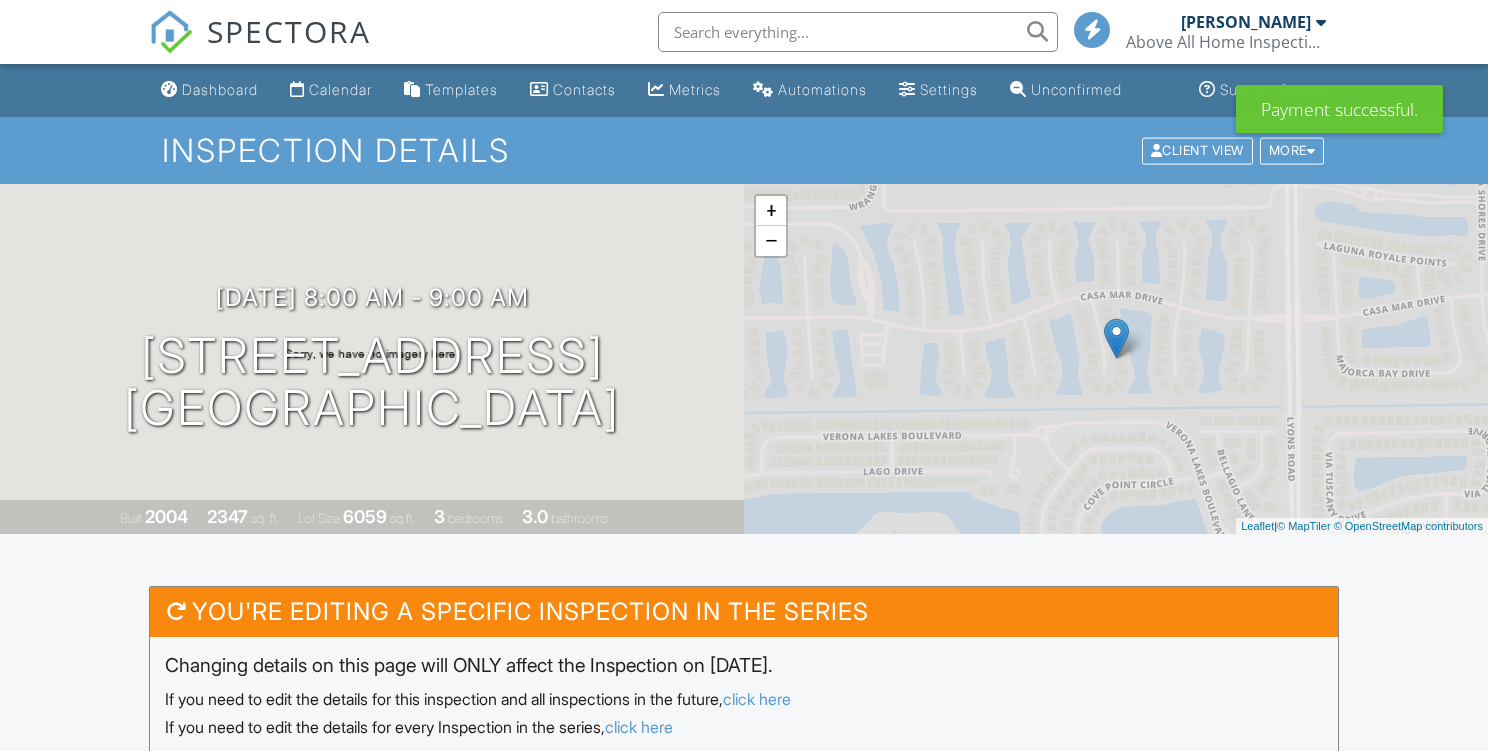scroll, scrollTop: 0, scrollLeft: 0, axis: both 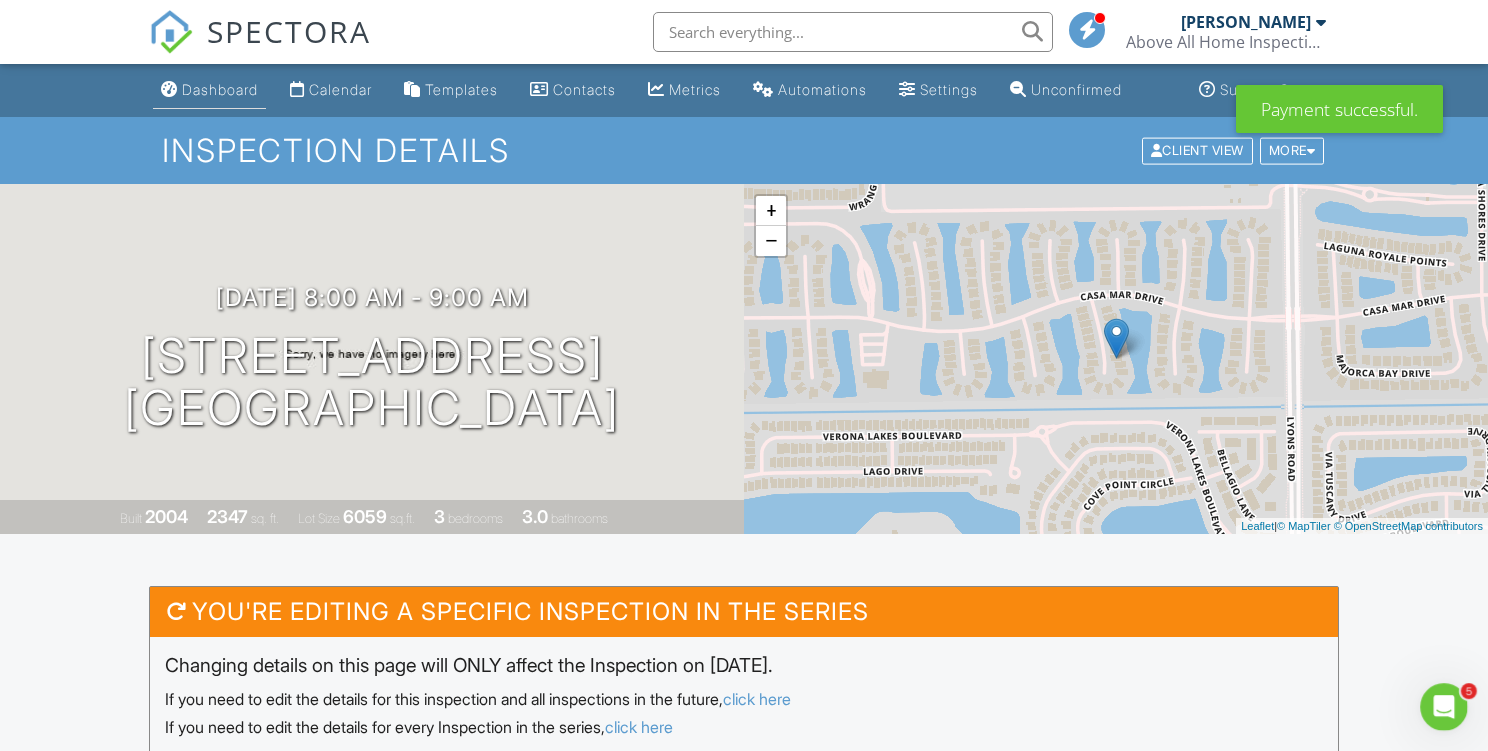 click on "Dashboard" at bounding box center [220, 89] 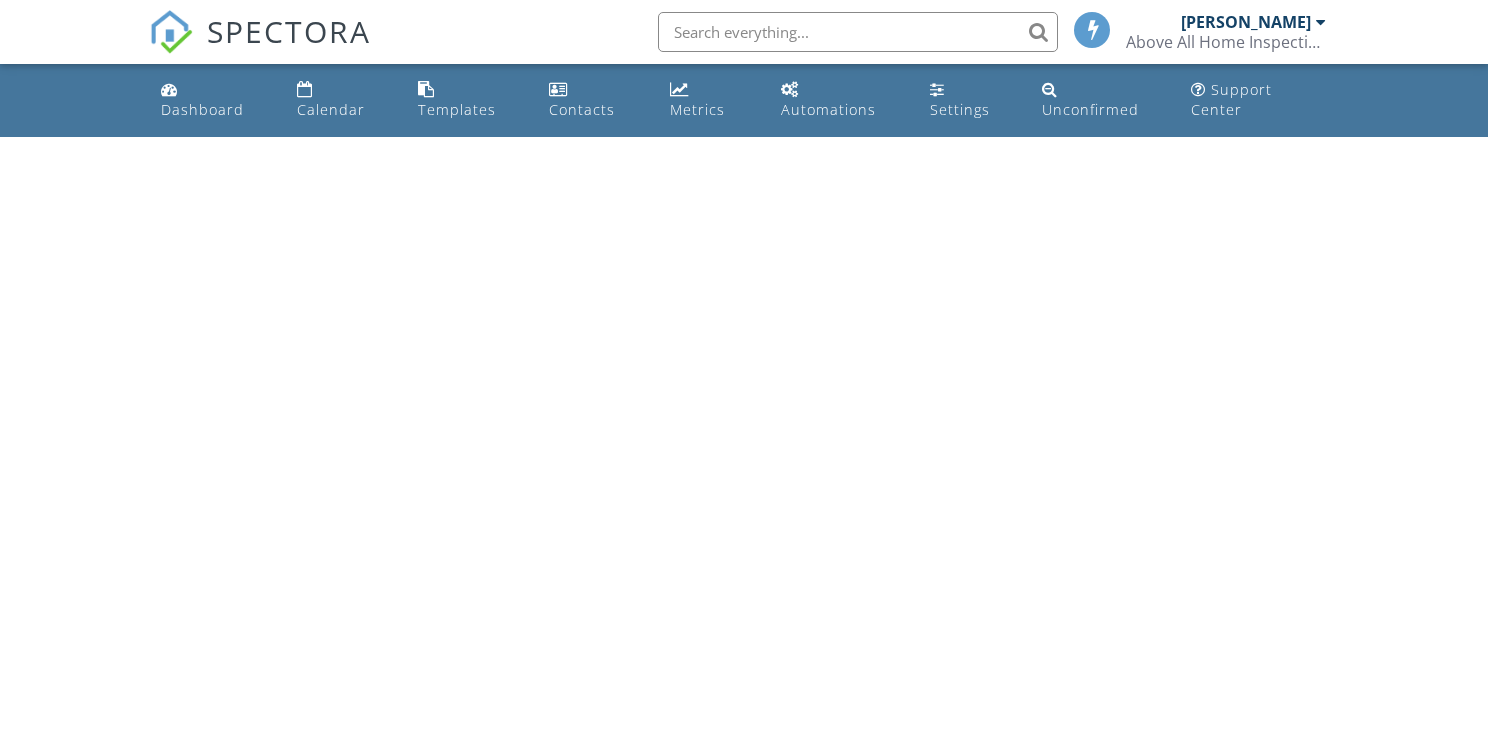 scroll, scrollTop: 0, scrollLeft: 0, axis: both 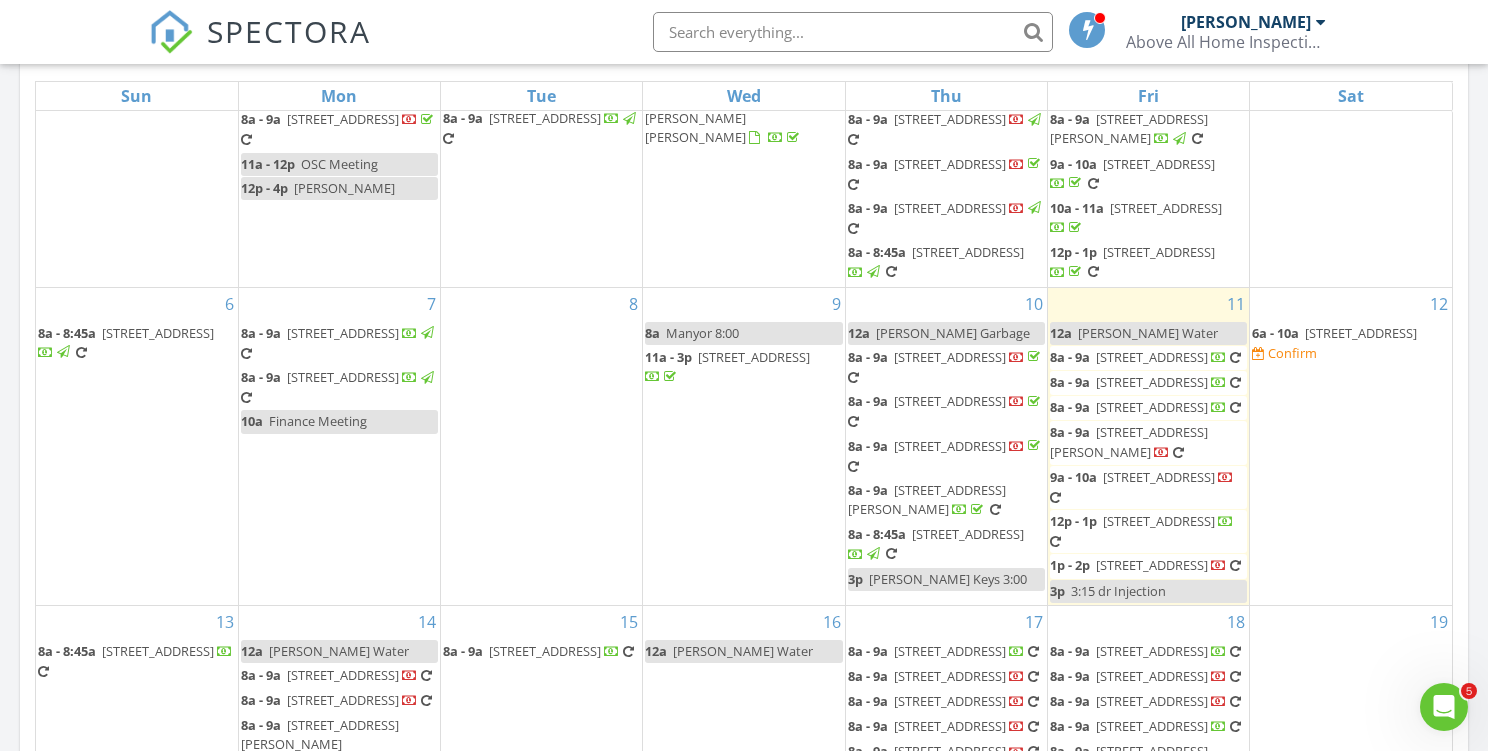 click on "9804 Tallyrand Dr, Lake Worth 33467" at bounding box center (1152, 565) 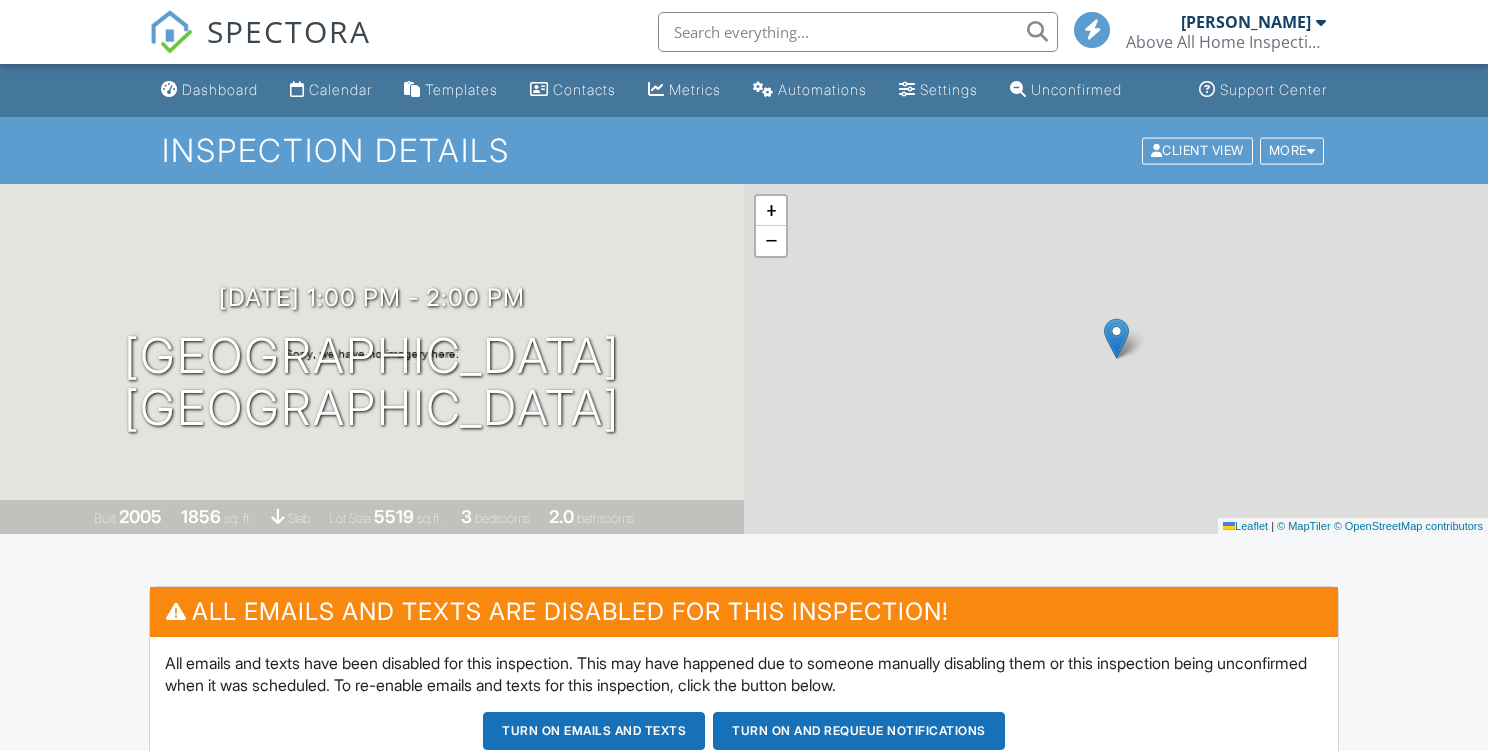 scroll, scrollTop: 0, scrollLeft: 0, axis: both 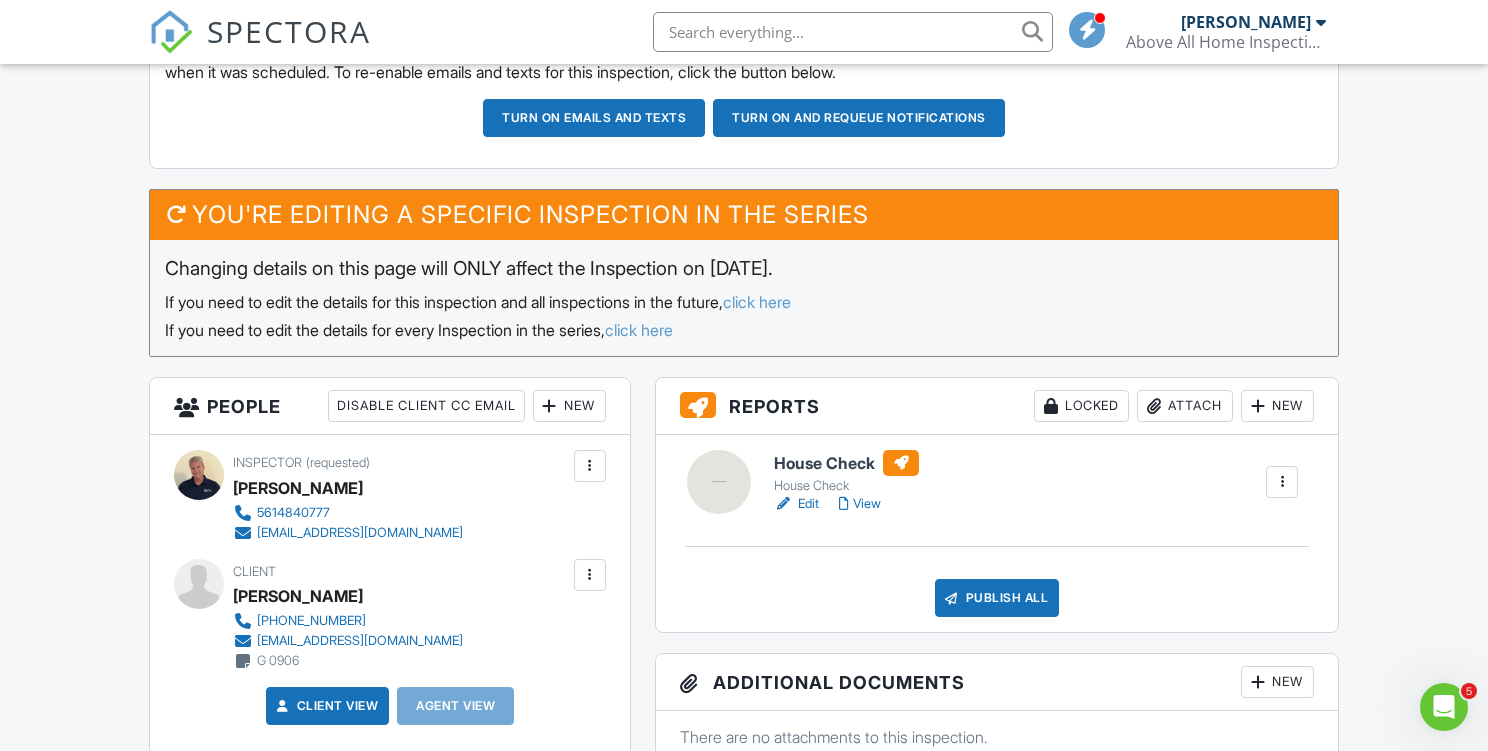 click on "Locked" at bounding box center (1081, 406) 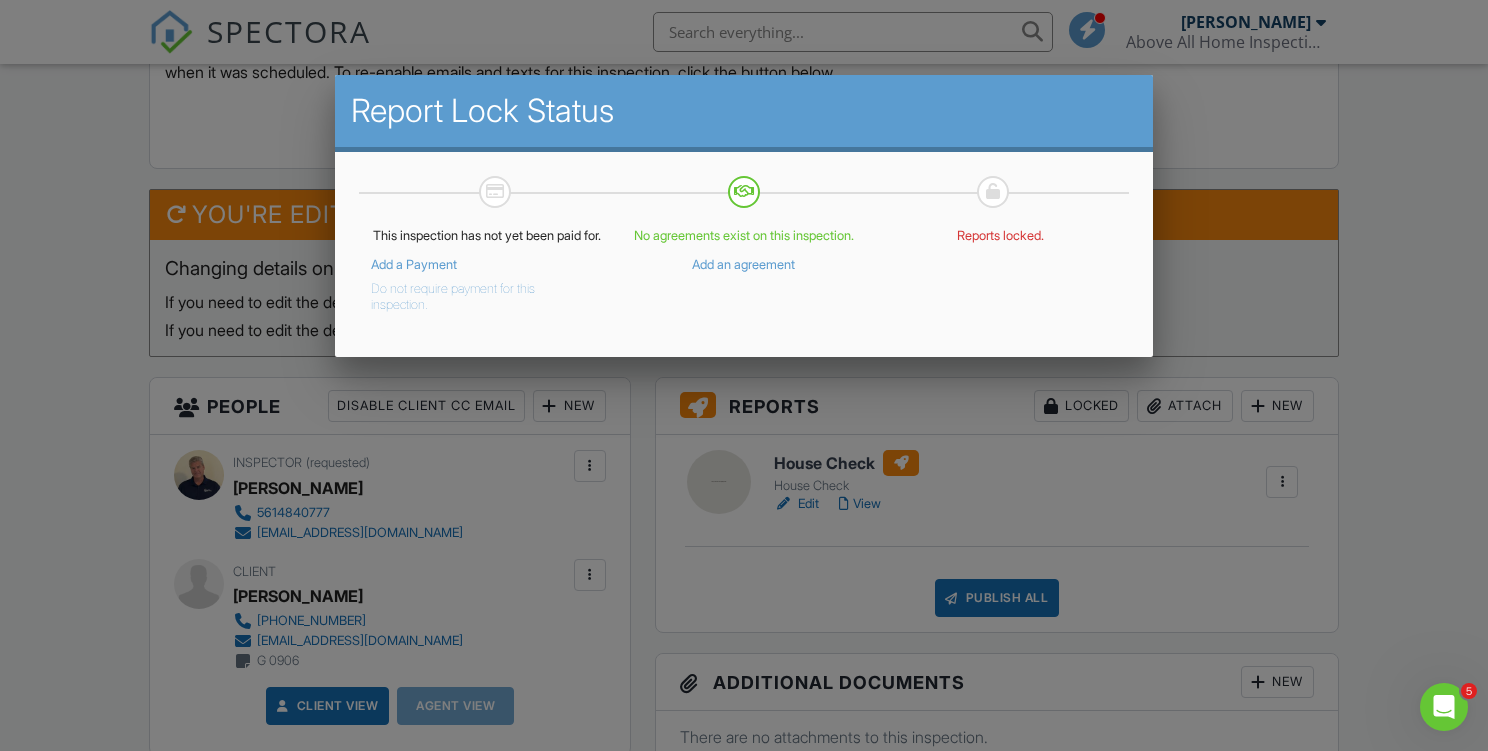 click on "Do not require payment for this inspection." at bounding box center [472, 293] 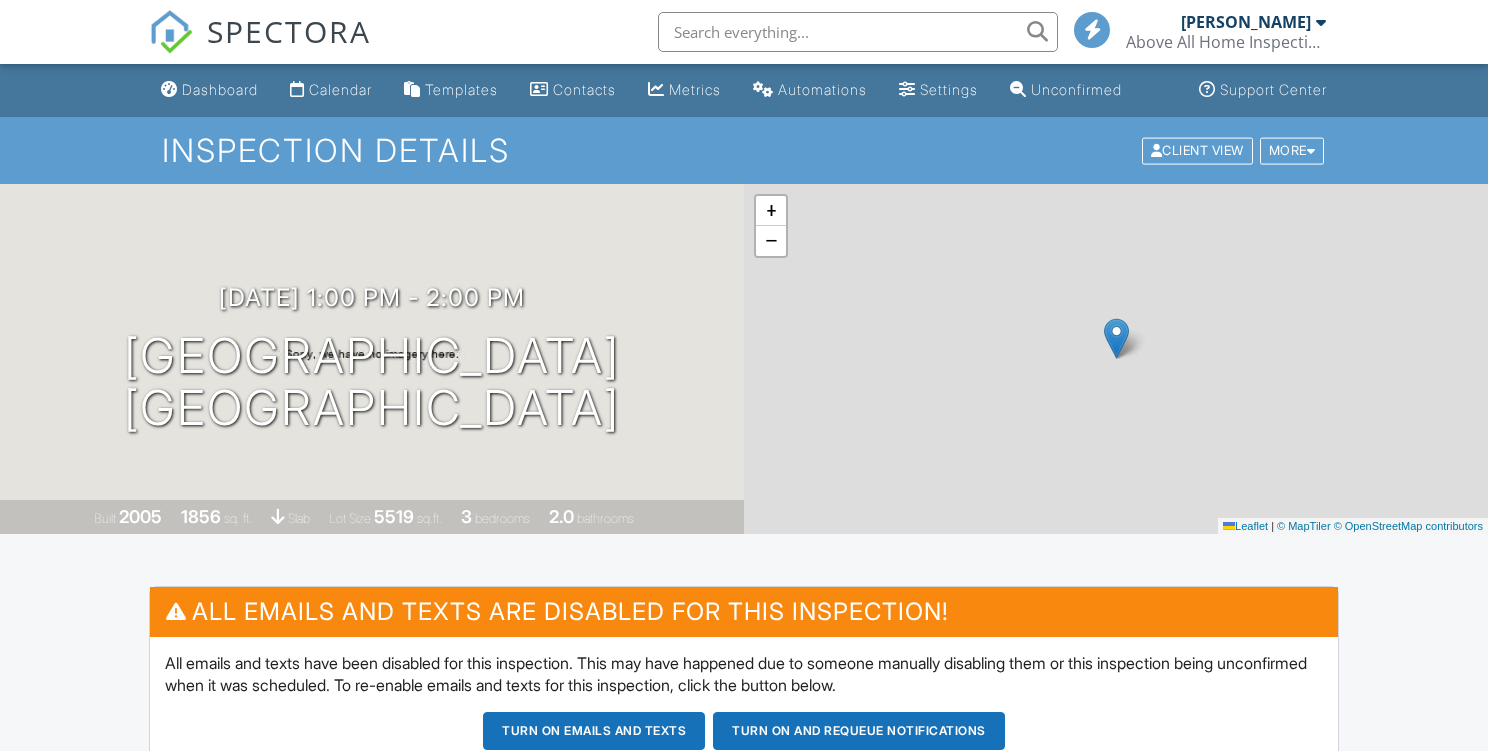 scroll, scrollTop: 0, scrollLeft: 0, axis: both 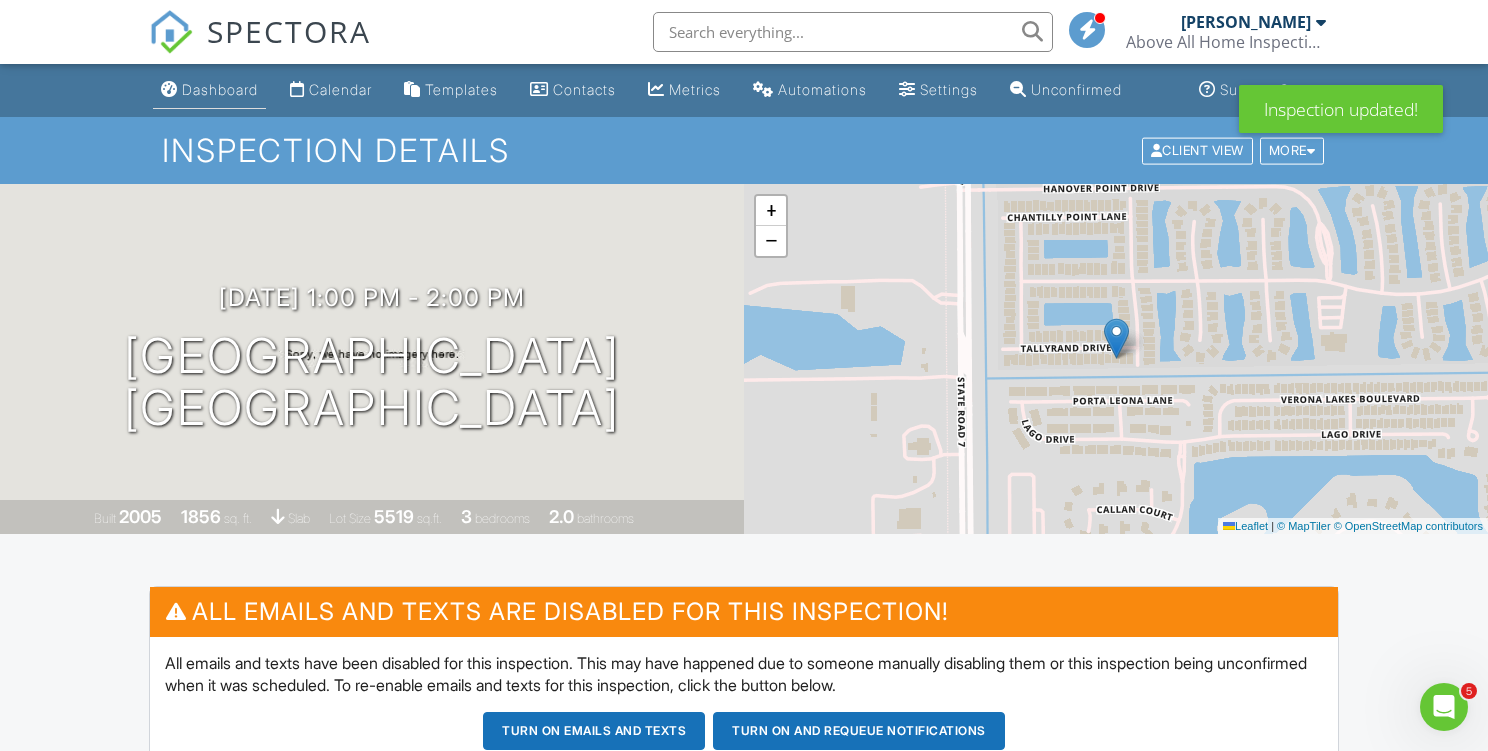 click on "Dashboard" at bounding box center (220, 89) 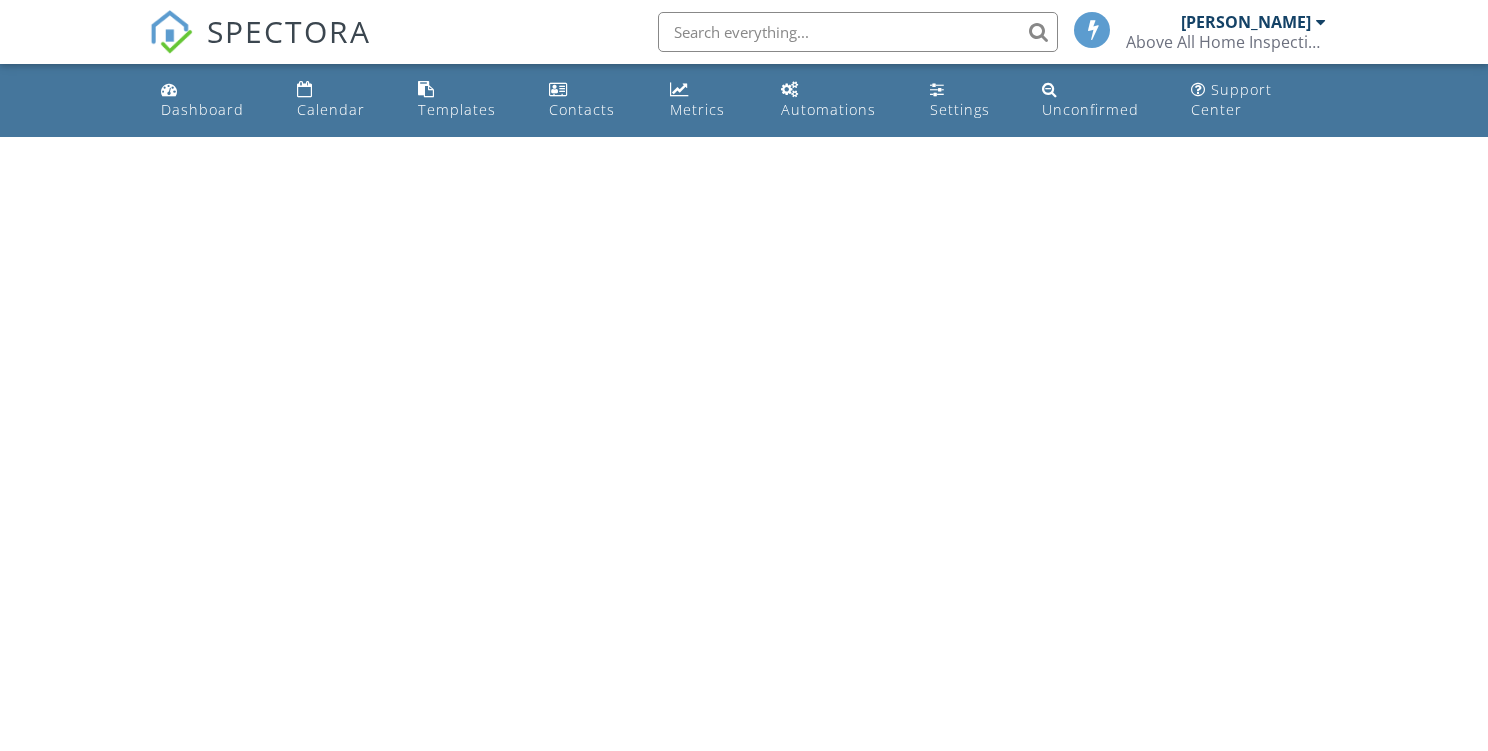 scroll, scrollTop: 0, scrollLeft: 0, axis: both 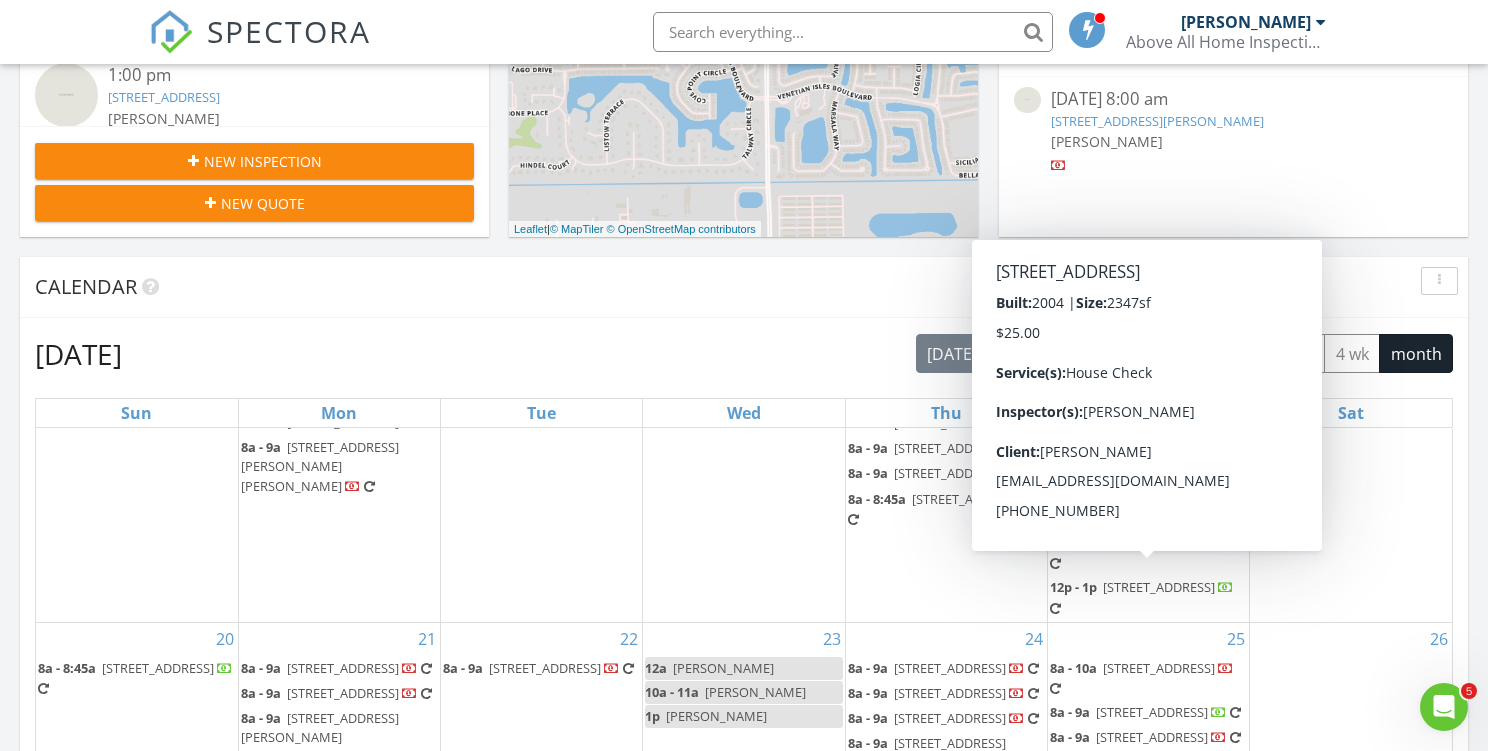 click on "8a - 9a
7932 Brookside Ct, Wellington 33467" at bounding box center [1145, 424] 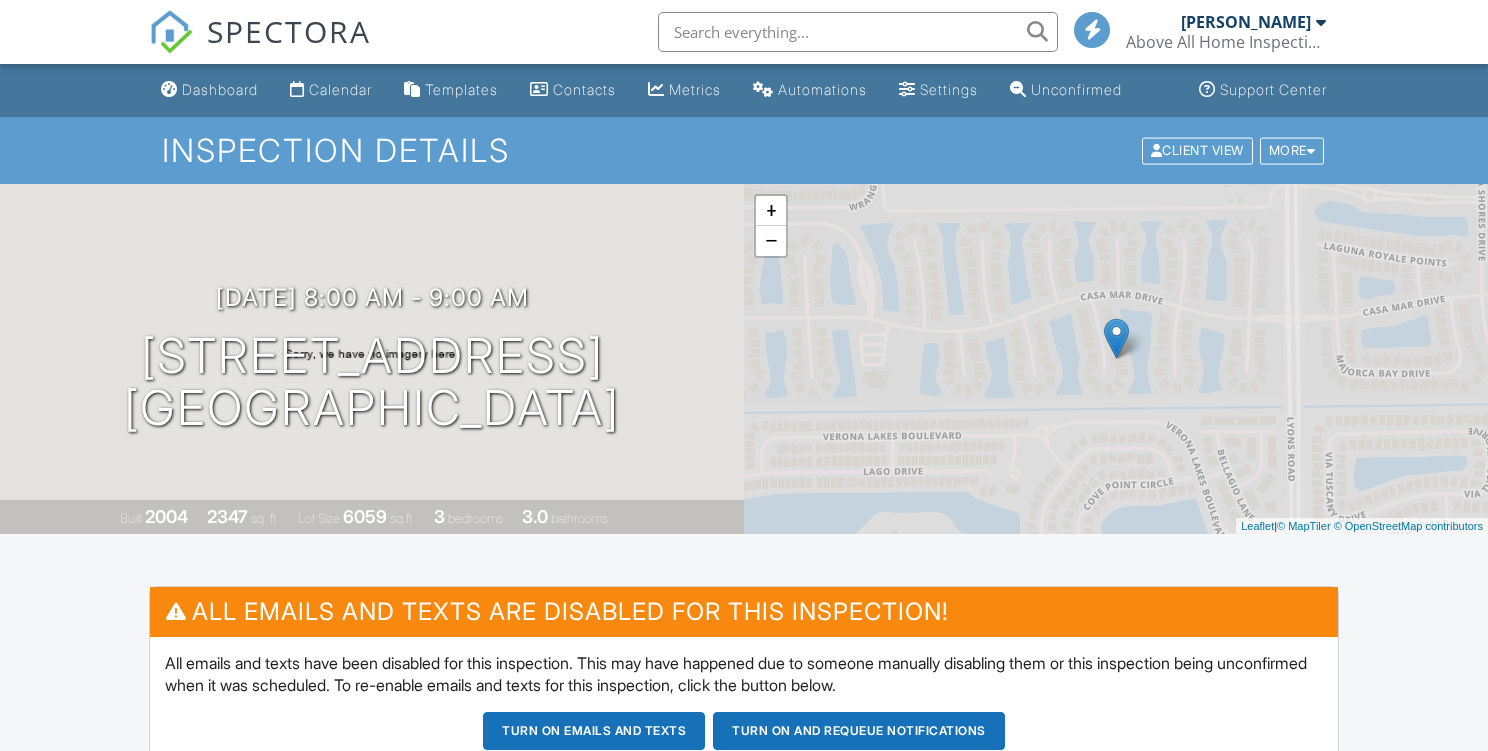 scroll, scrollTop: 0, scrollLeft: 0, axis: both 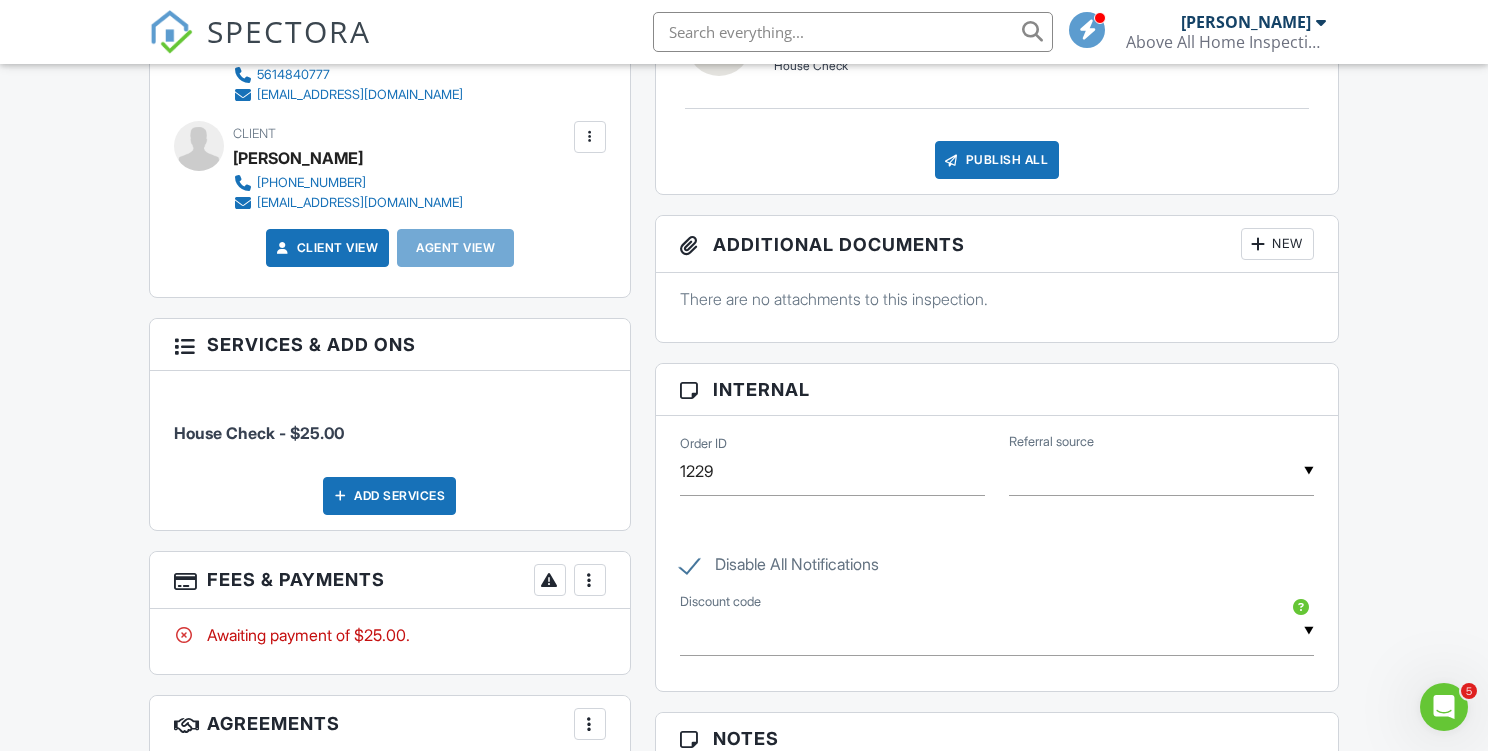 click at bounding box center (590, 580) 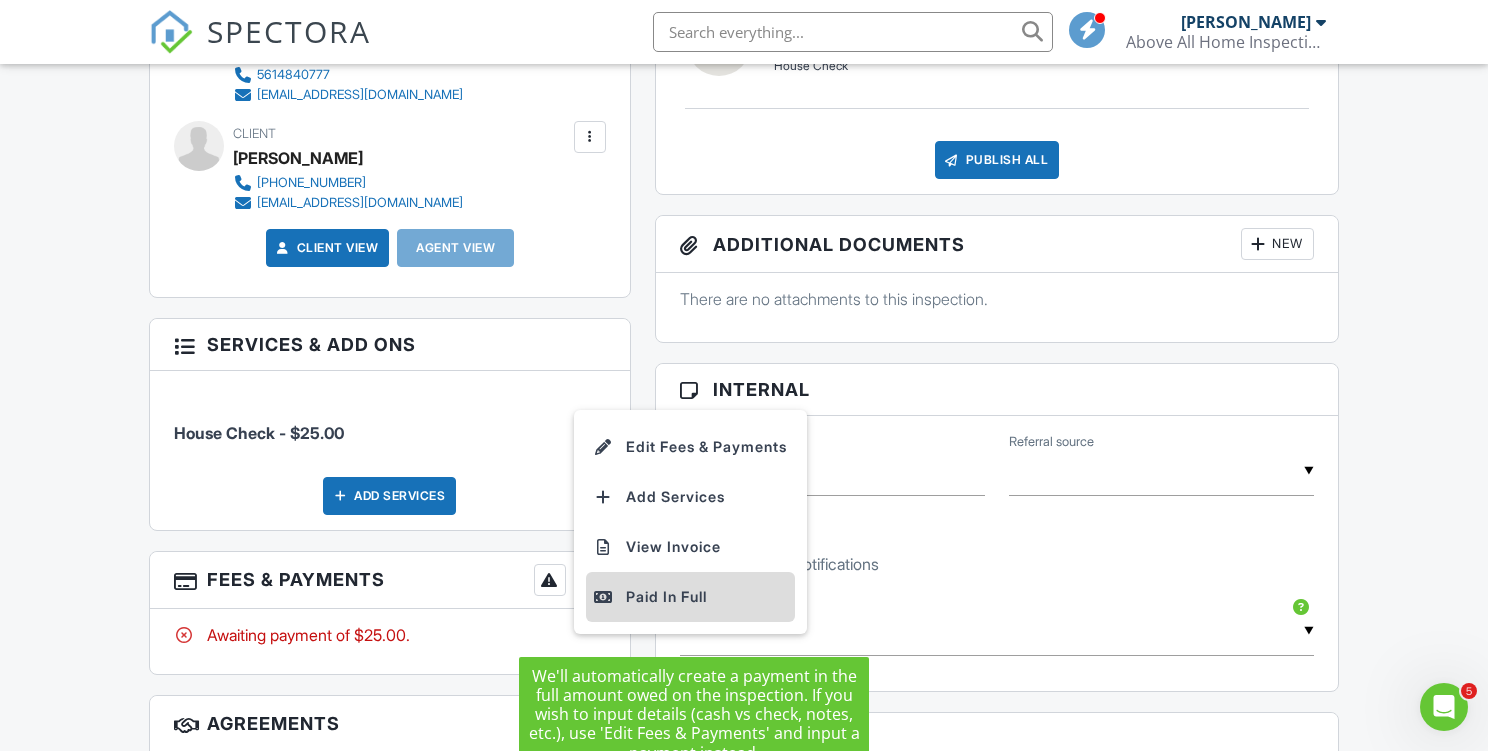 click on "Paid In Full" at bounding box center (690, 597) 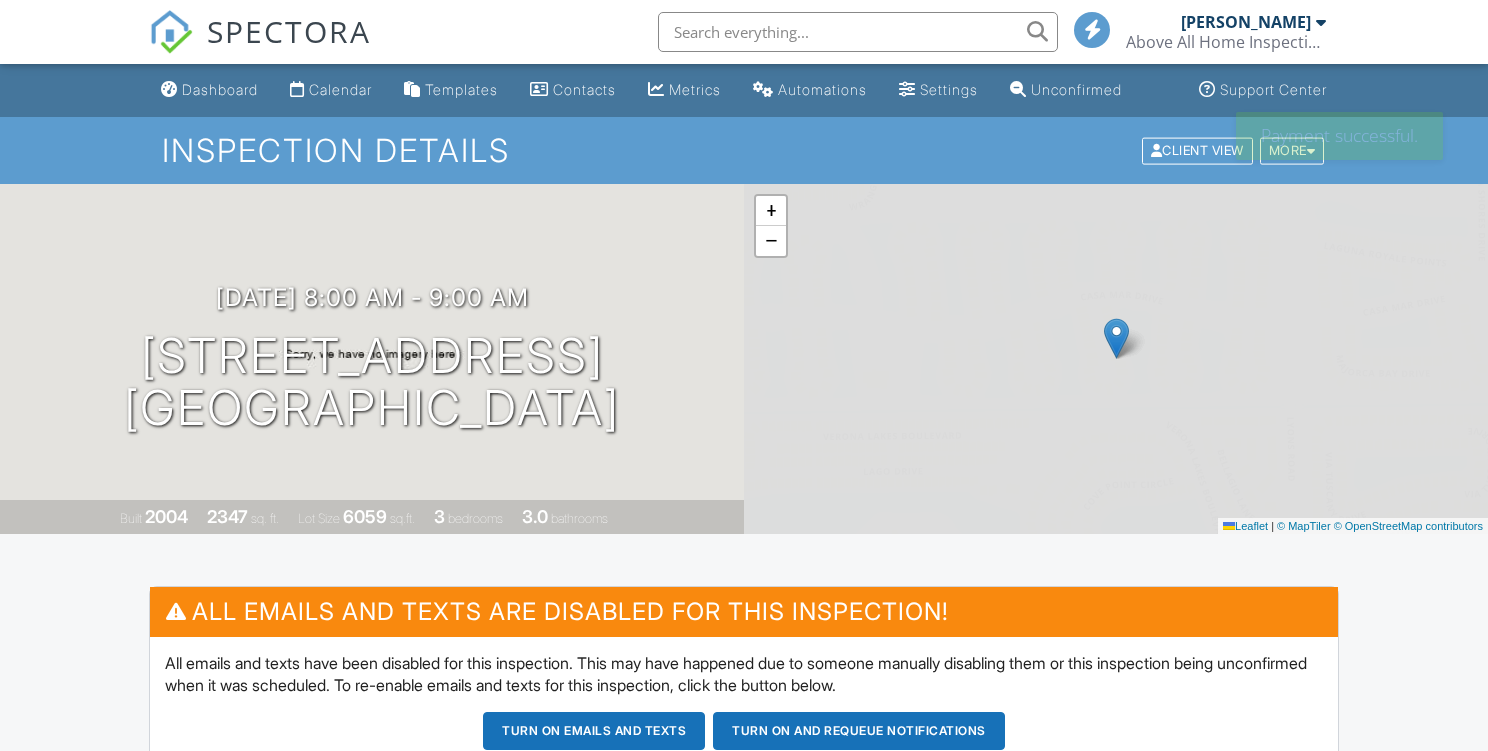 scroll, scrollTop: 0, scrollLeft: 0, axis: both 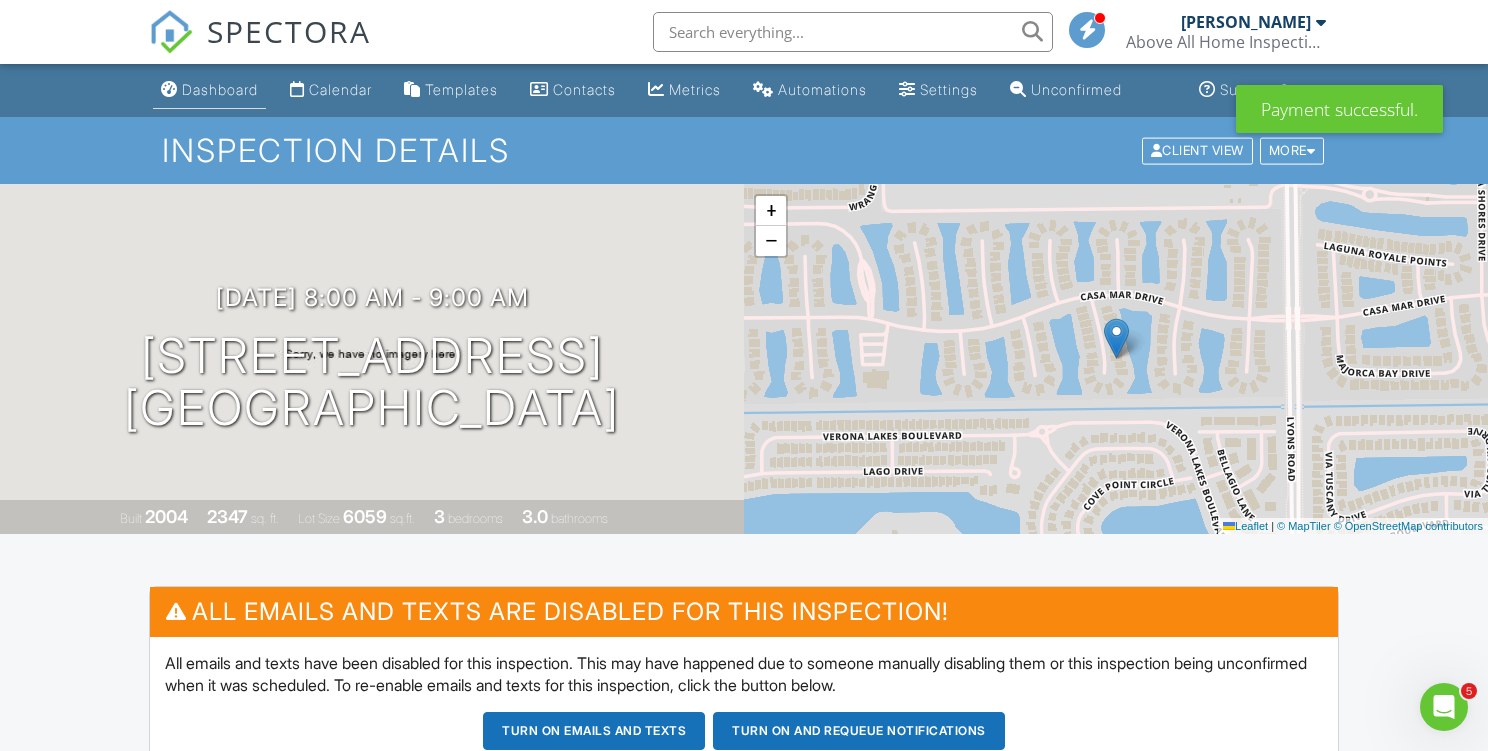 click on "Dashboard" at bounding box center (220, 89) 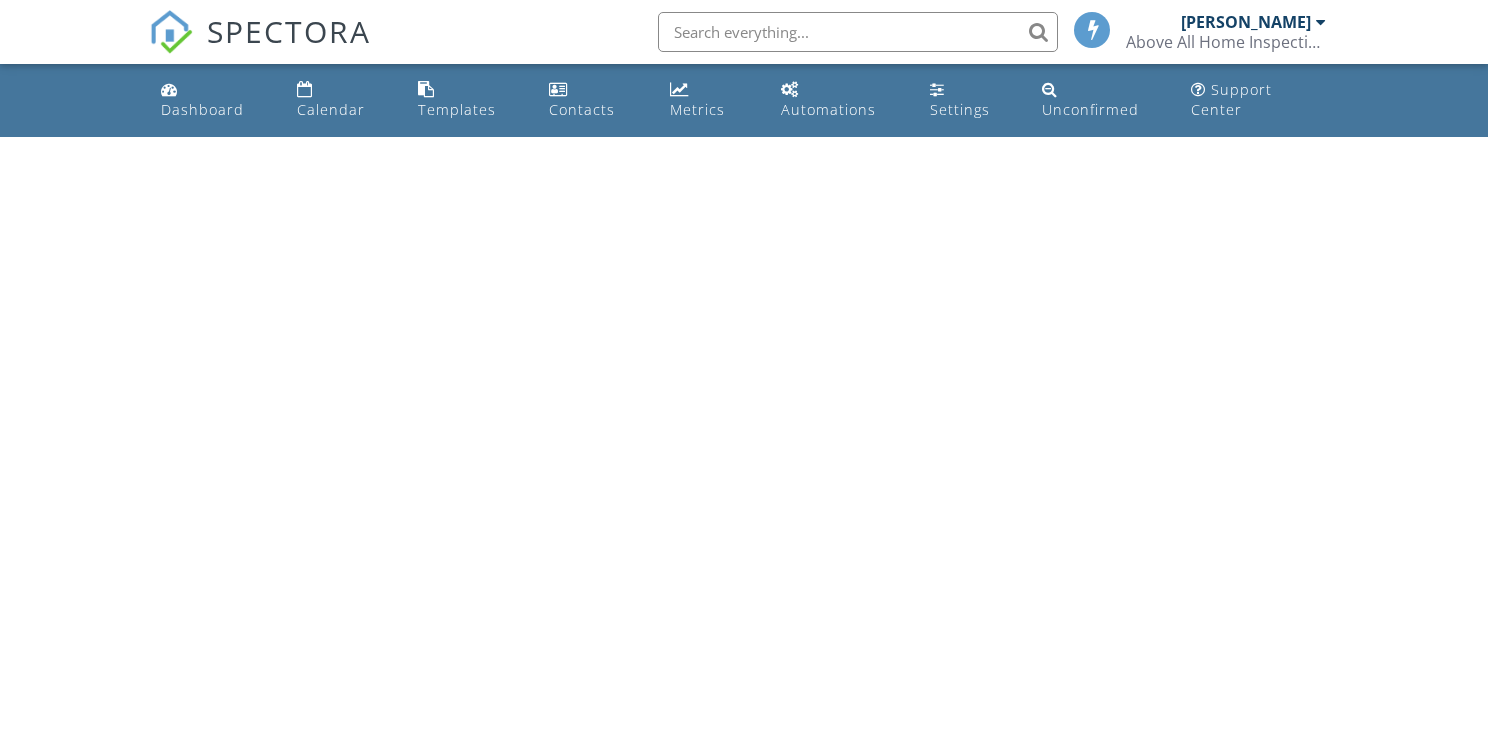 scroll, scrollTop: 0, scrollLeft: 0, axis: both 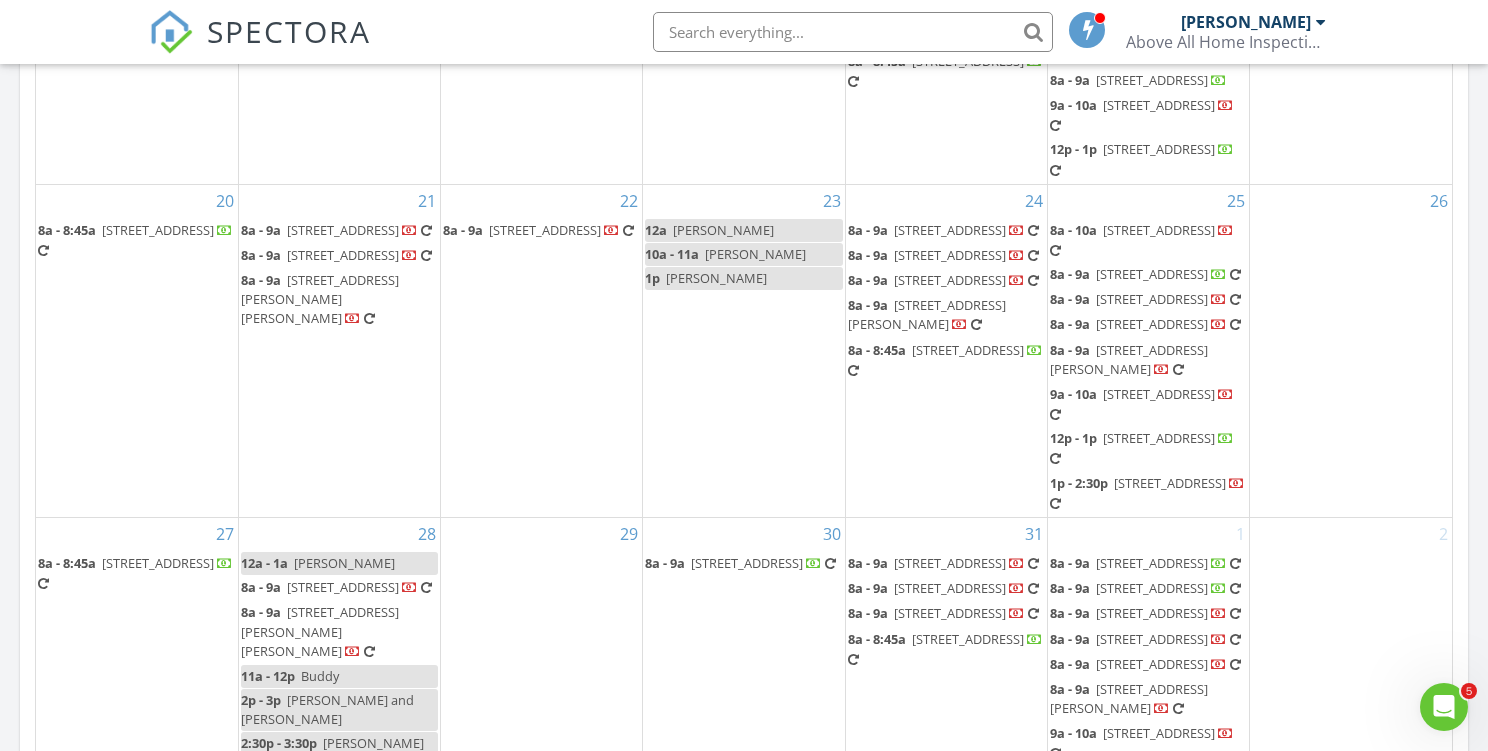 click on "7932 Brookside Ct, Wellington 33467" at bounding box center [1152, 299] 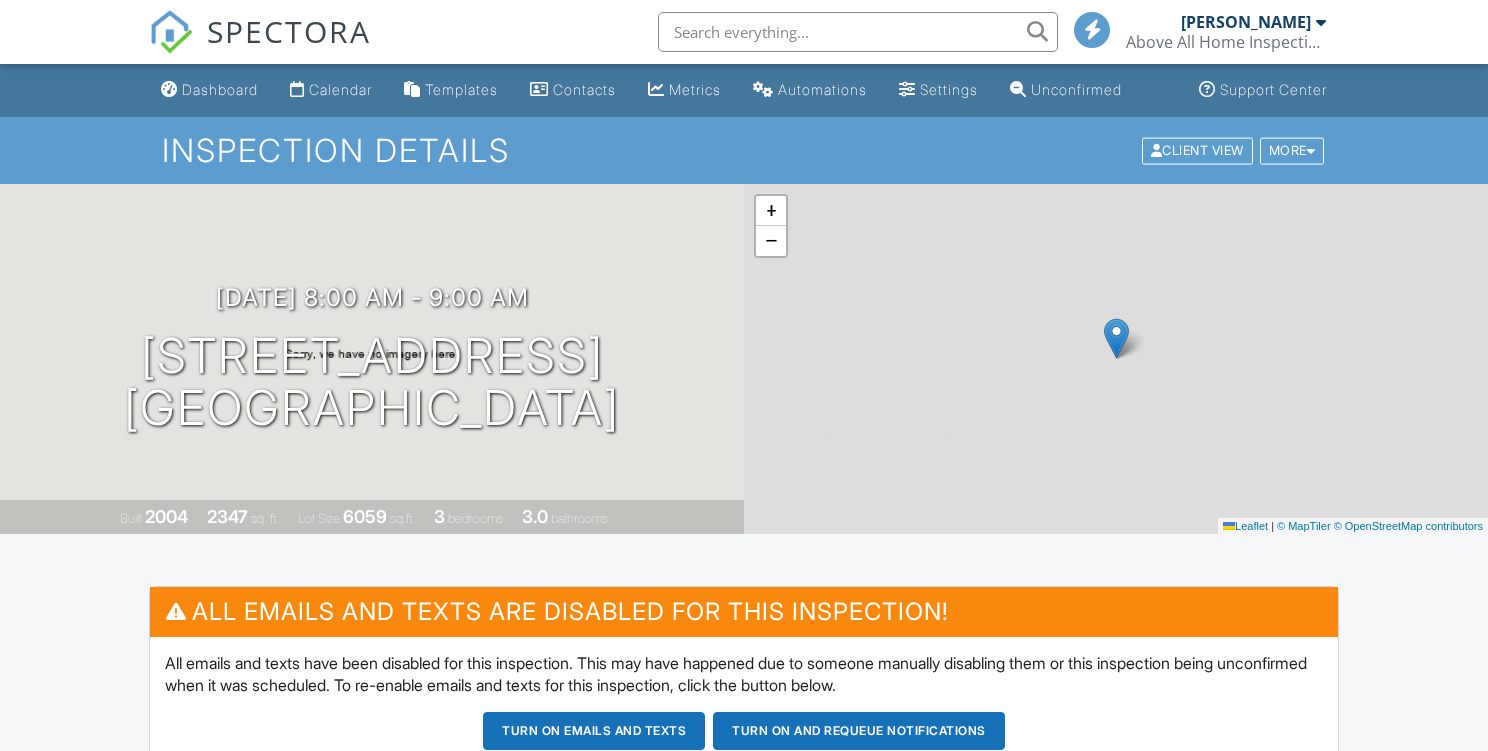 scroll, scrollTop: 0, scrollLeft: 0, axis: both 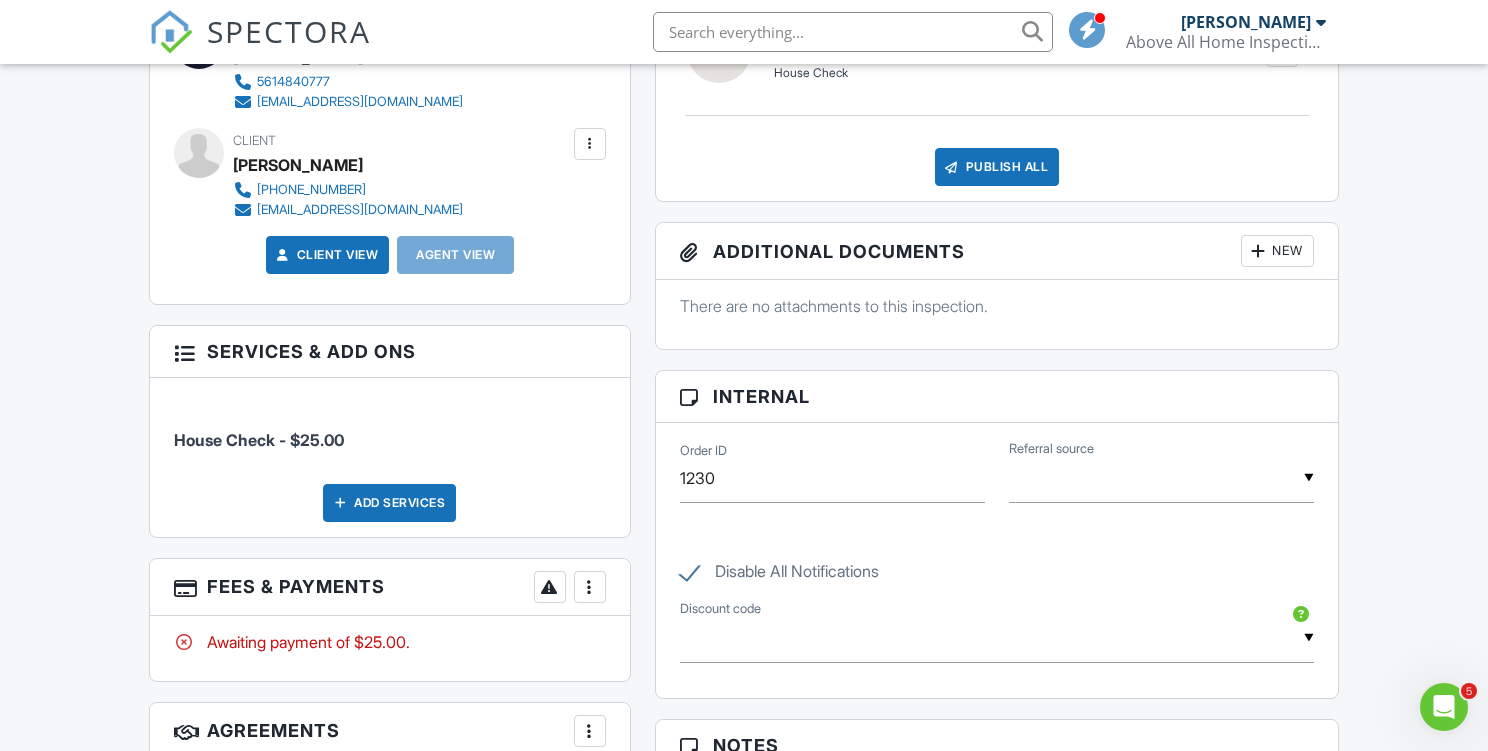 click at bounding box center (590, 587) 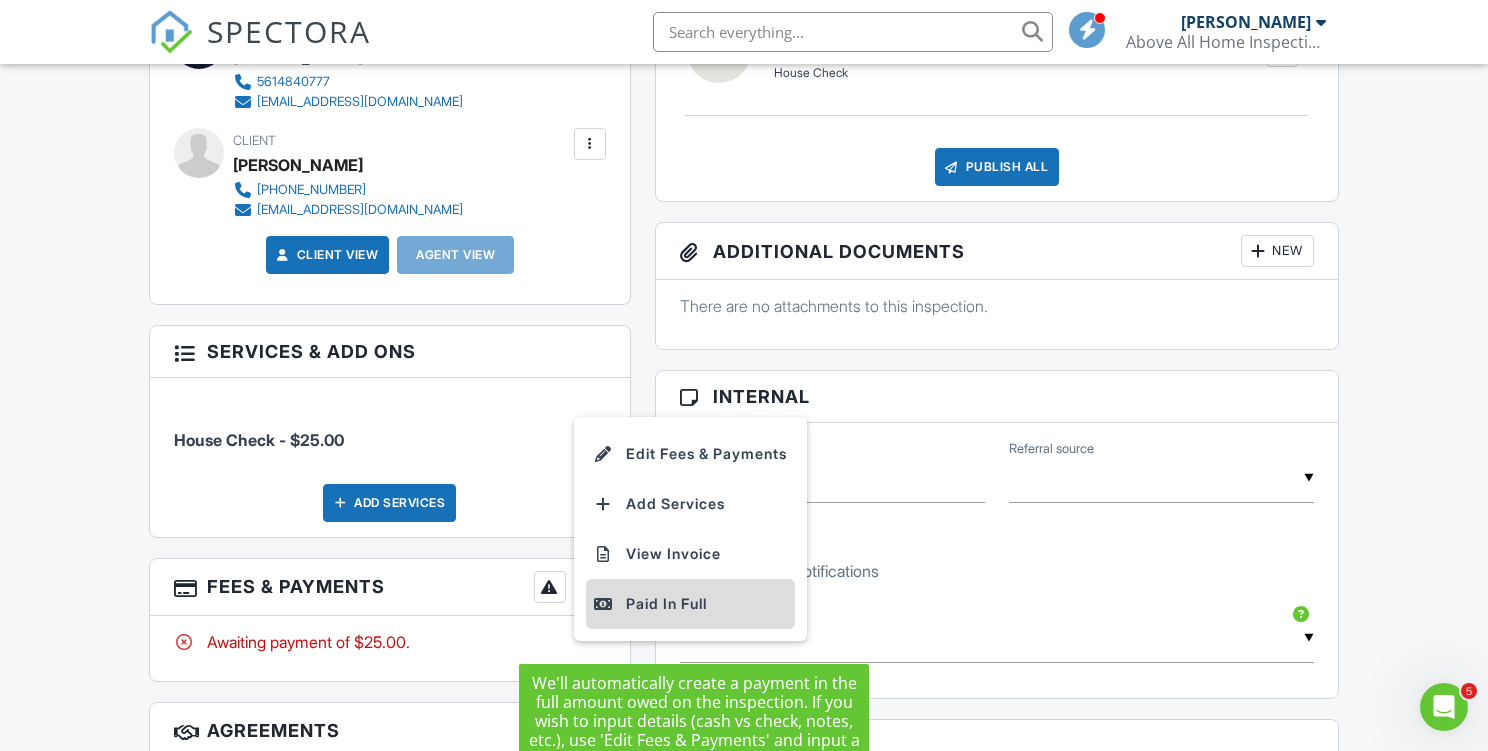 click on "Paid In Full" at bounding box center (690, 604) 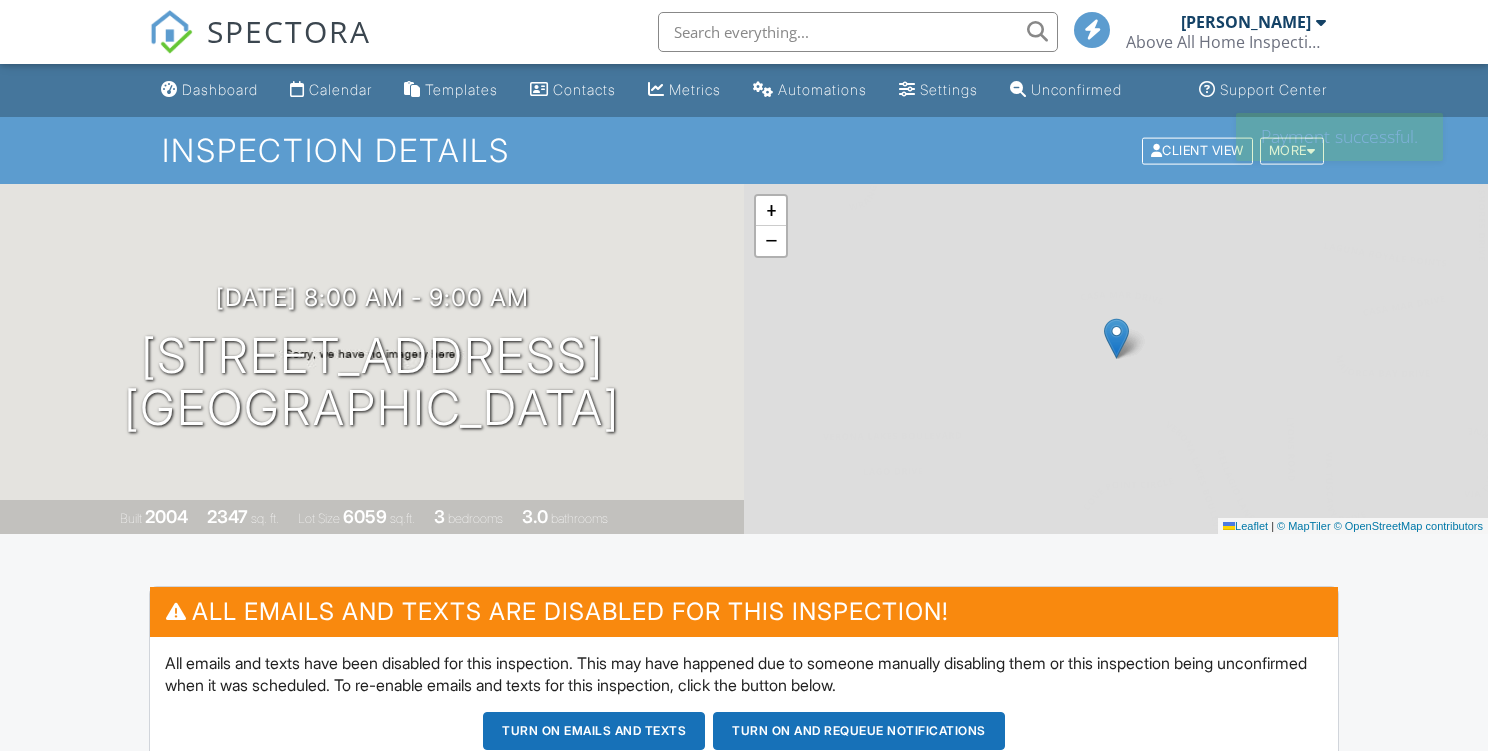 scroll, scrollTop: 0, scrollLeft: 0, axis: both 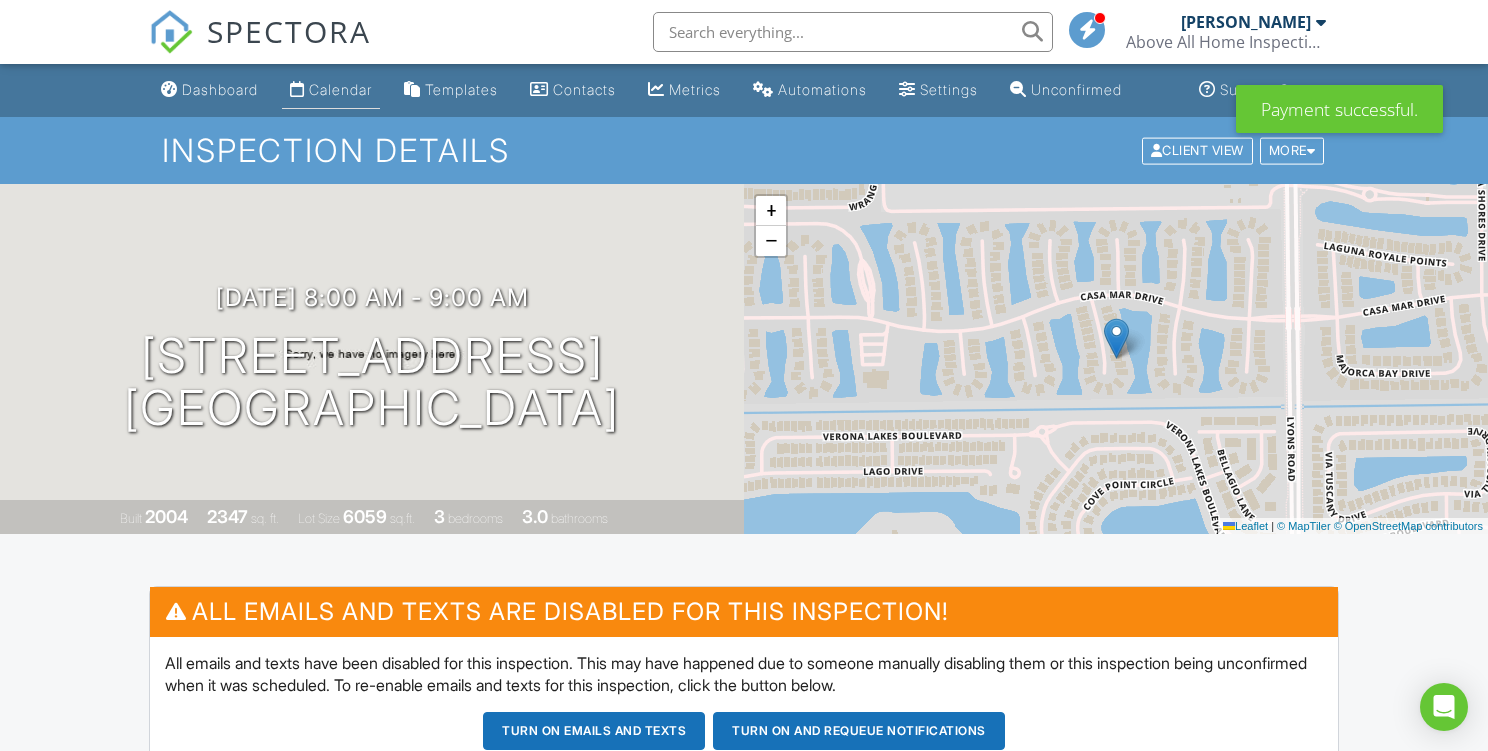 click on "Calendar" at bounding box center [340, 89] 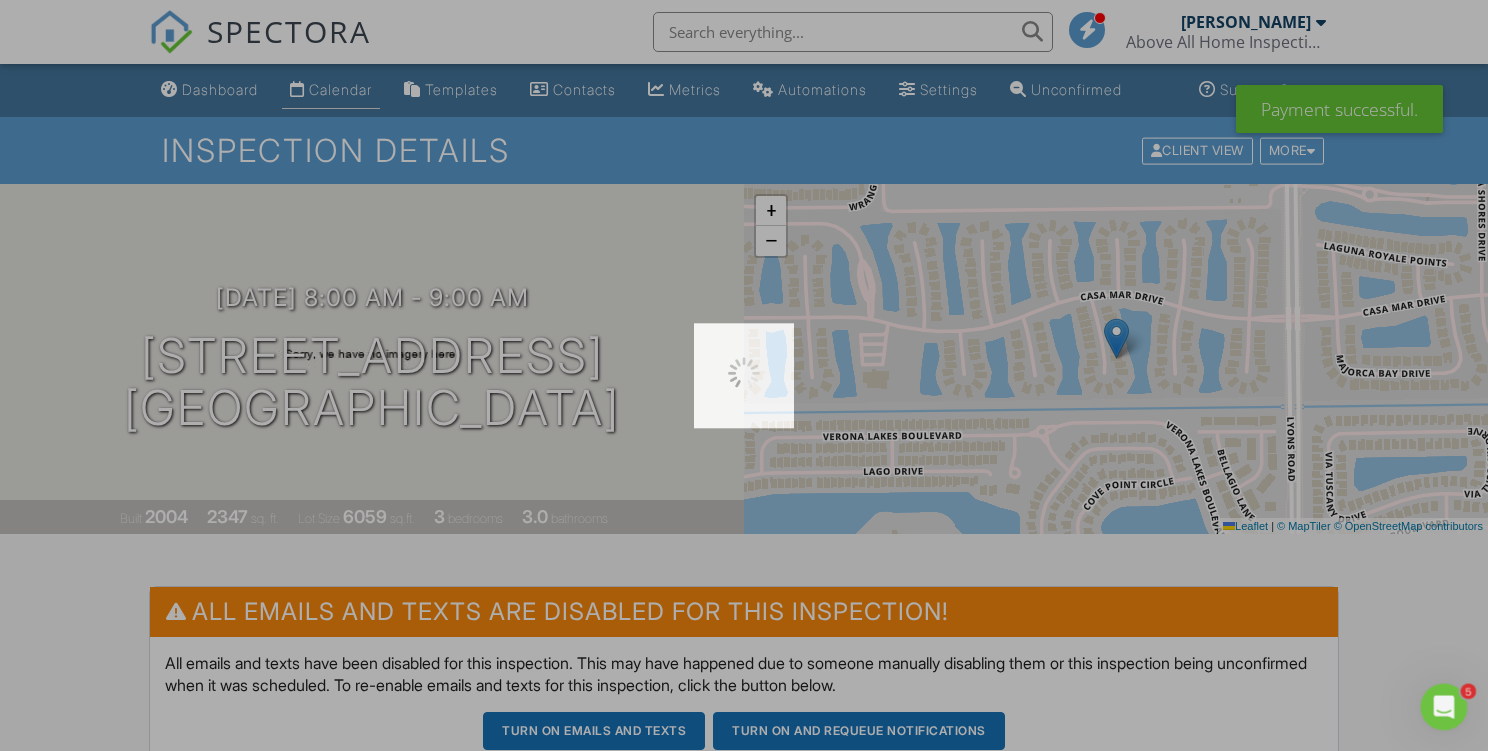 scroll, scrollTop: 0, scrollLeft: 0, axis: both 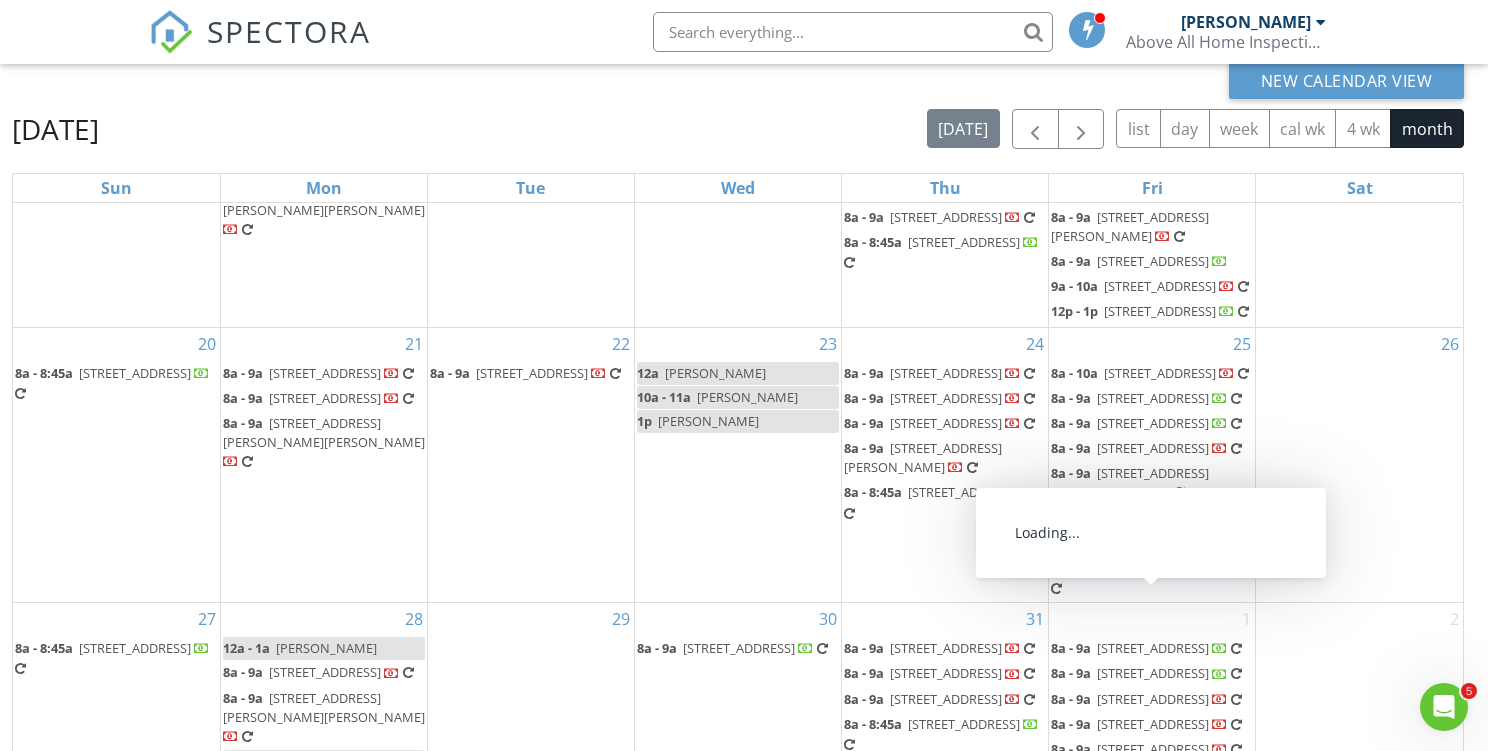 click on "7932 Brookside Ct, Wellington 33467" at bounding box center [1153, 749] 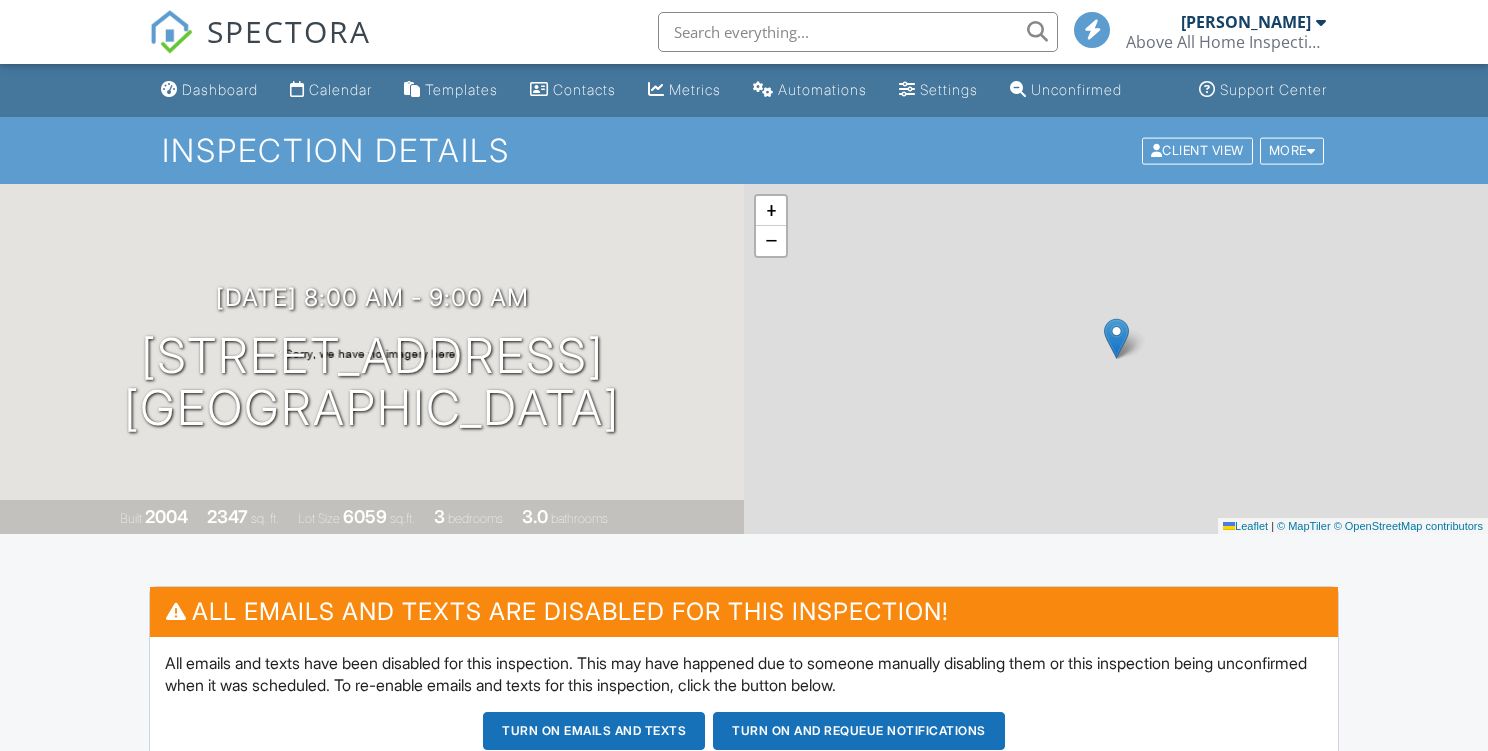 scroll, scrollTop: 0, scrollLeft: 0, axis: both 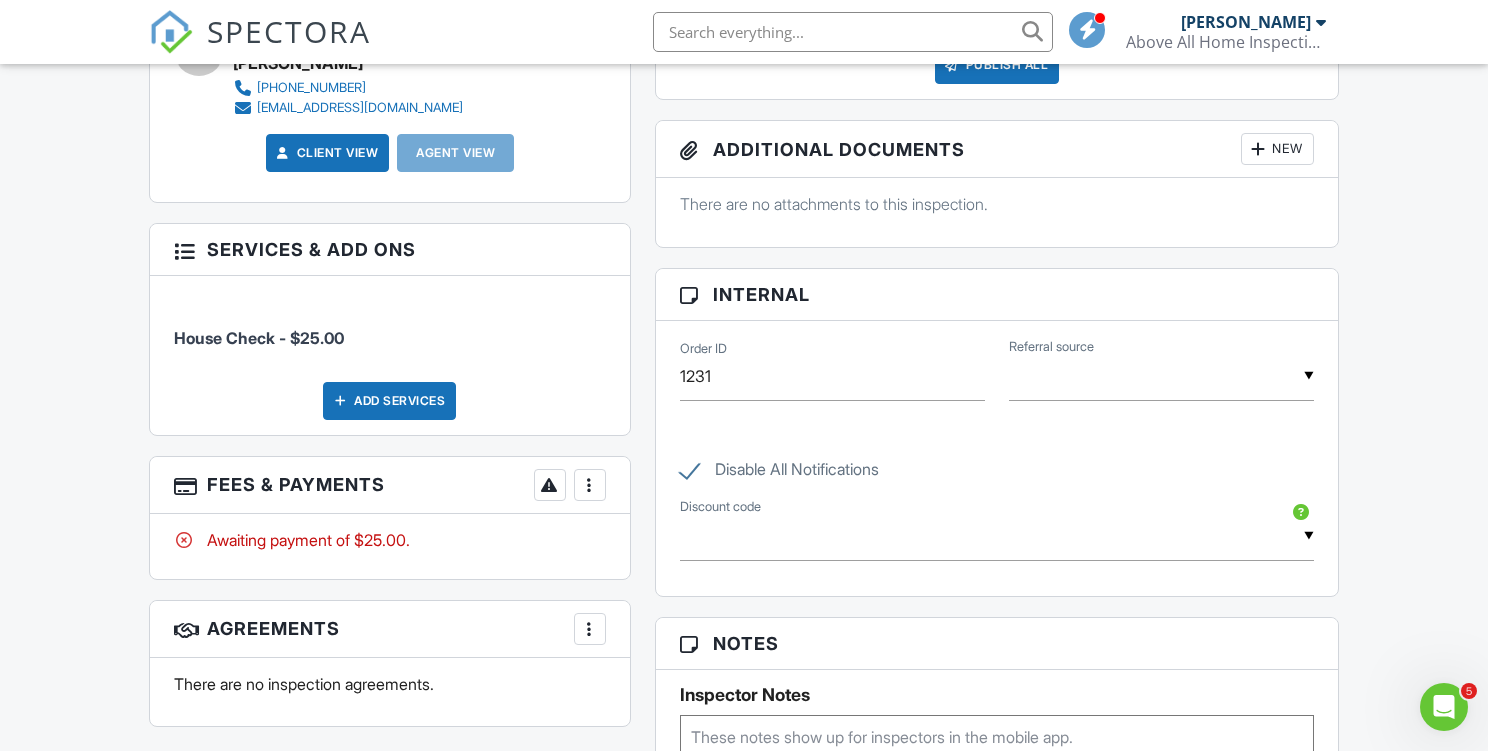 click on "More" at bounding box center (590, 485) 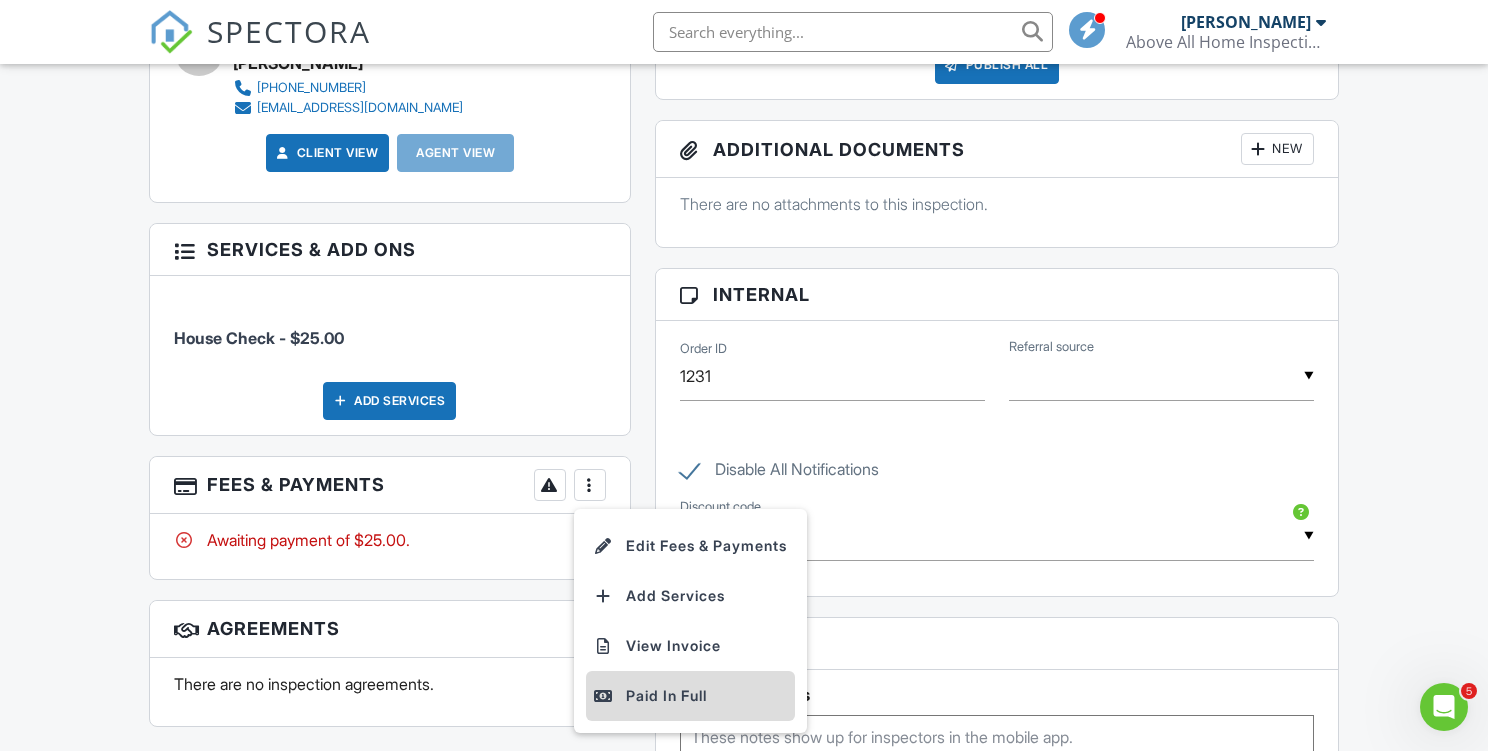 click on "Paid In Full" at bounding box center [690, 696] 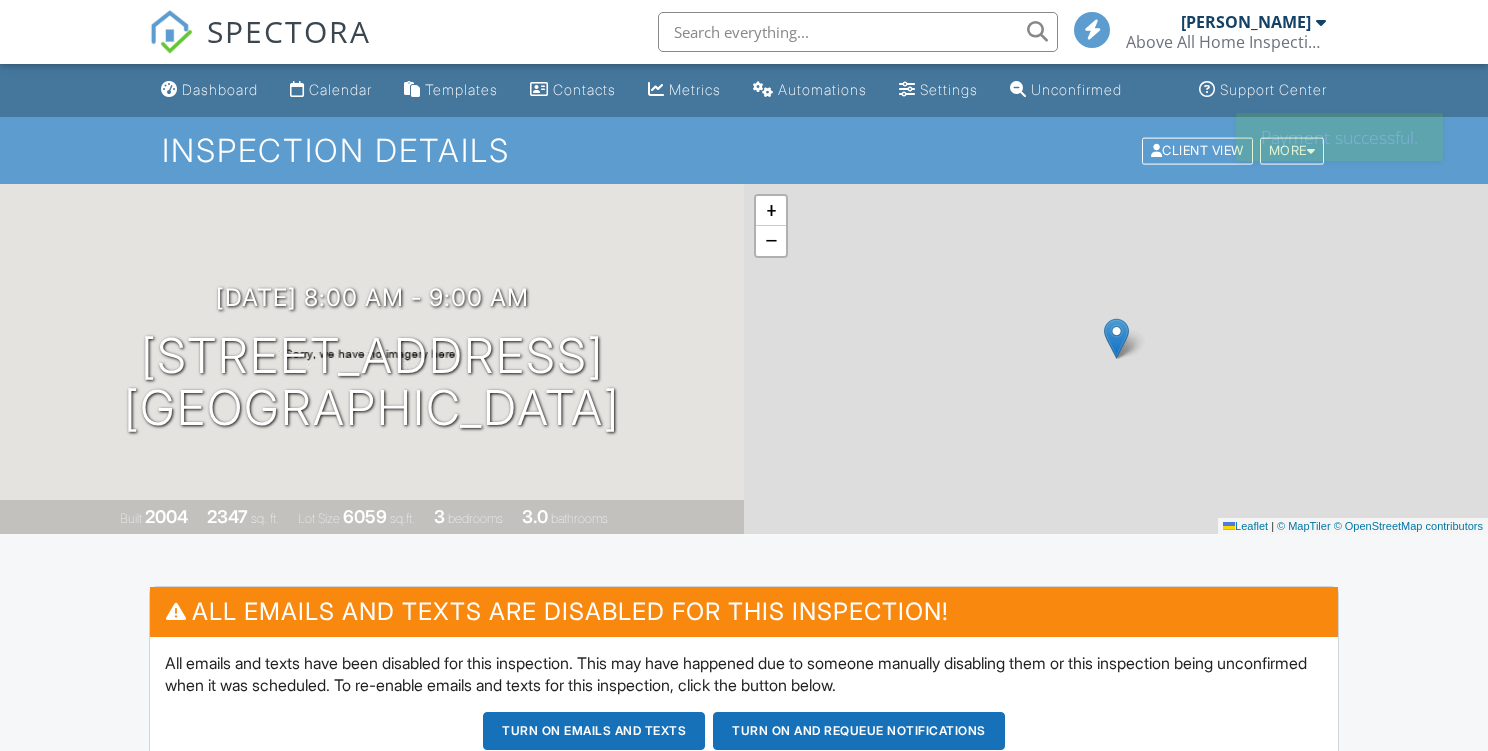 scroll, scrollTop: 0, scrollLeft: 0, axis: both 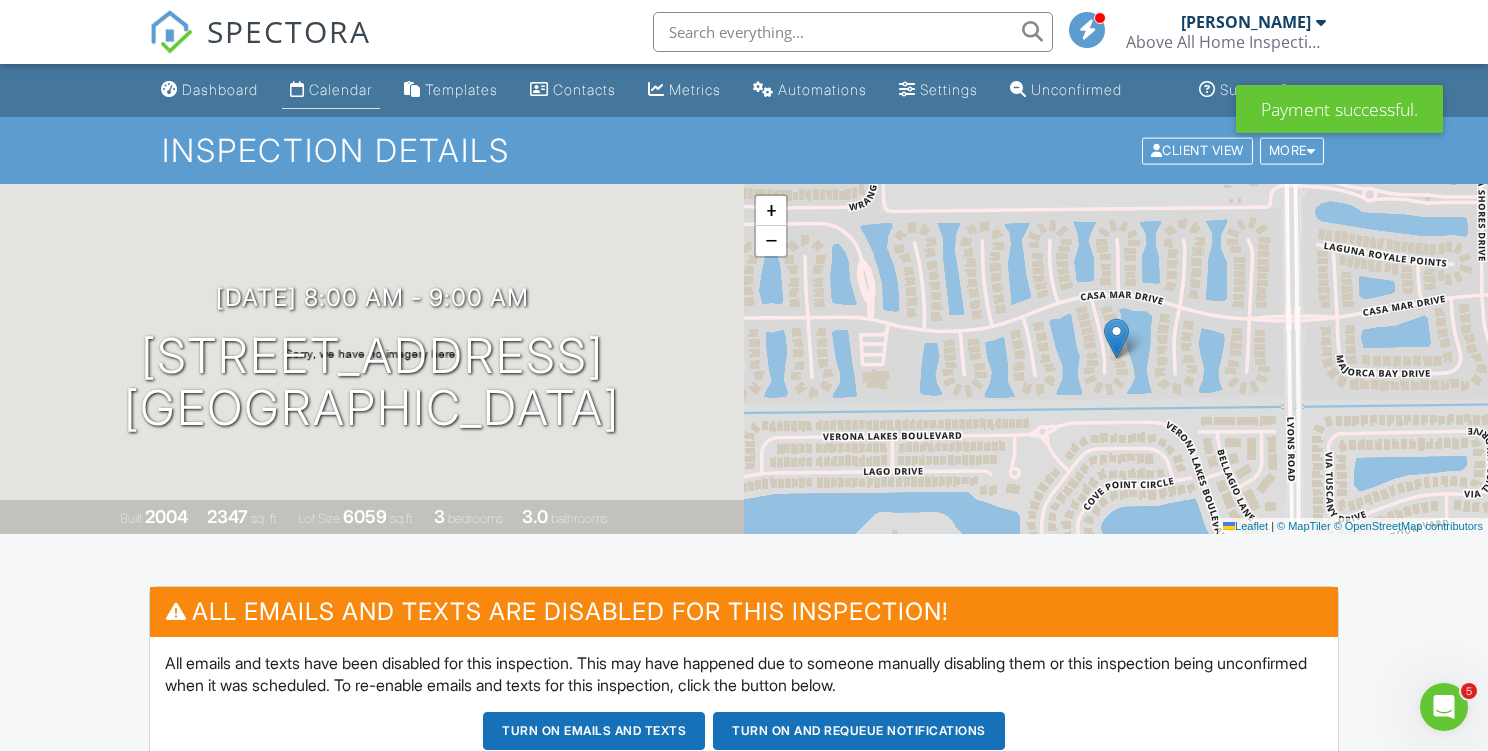 click on "Calendar" at bounding box center (340, 89) 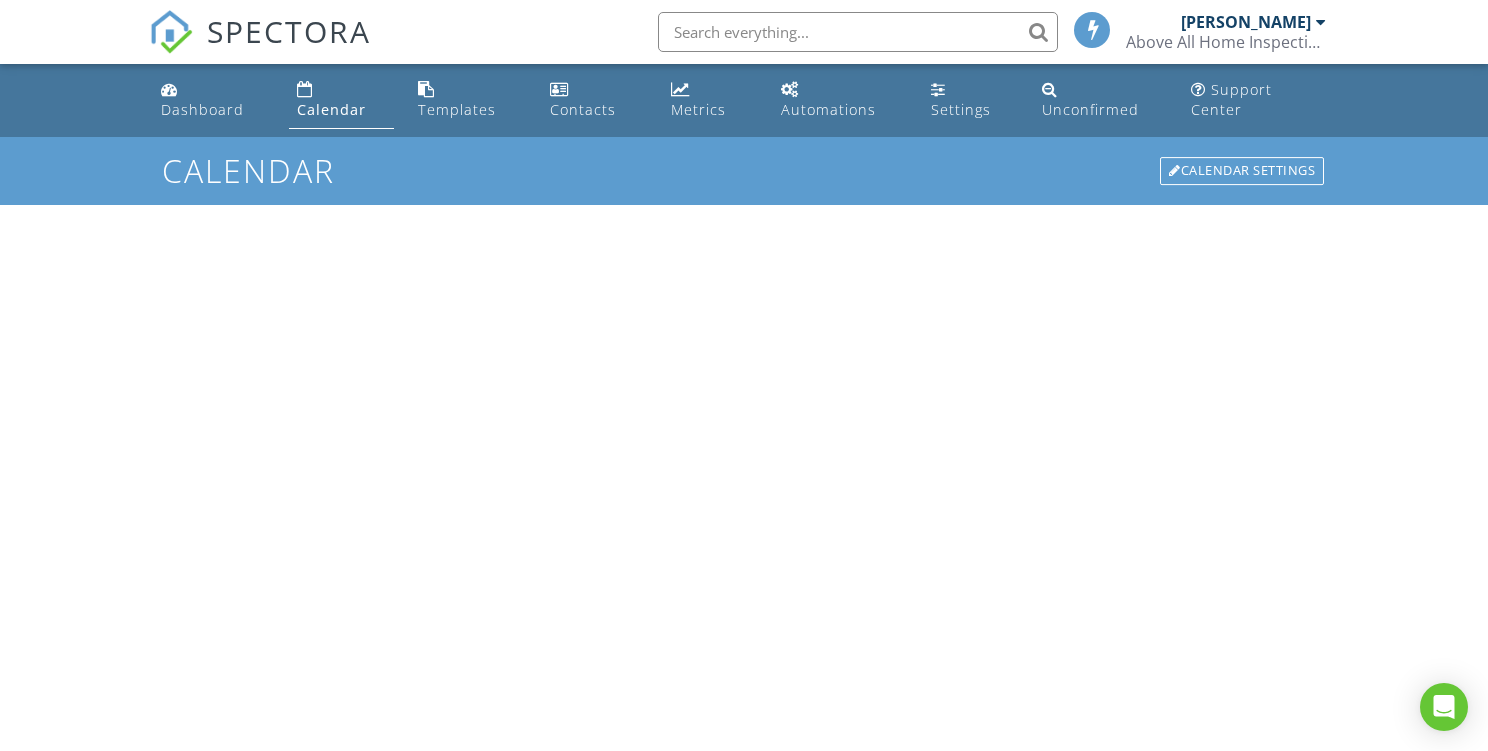 scroll, scrollTop: 0, scrollLeft: 0, axis: both 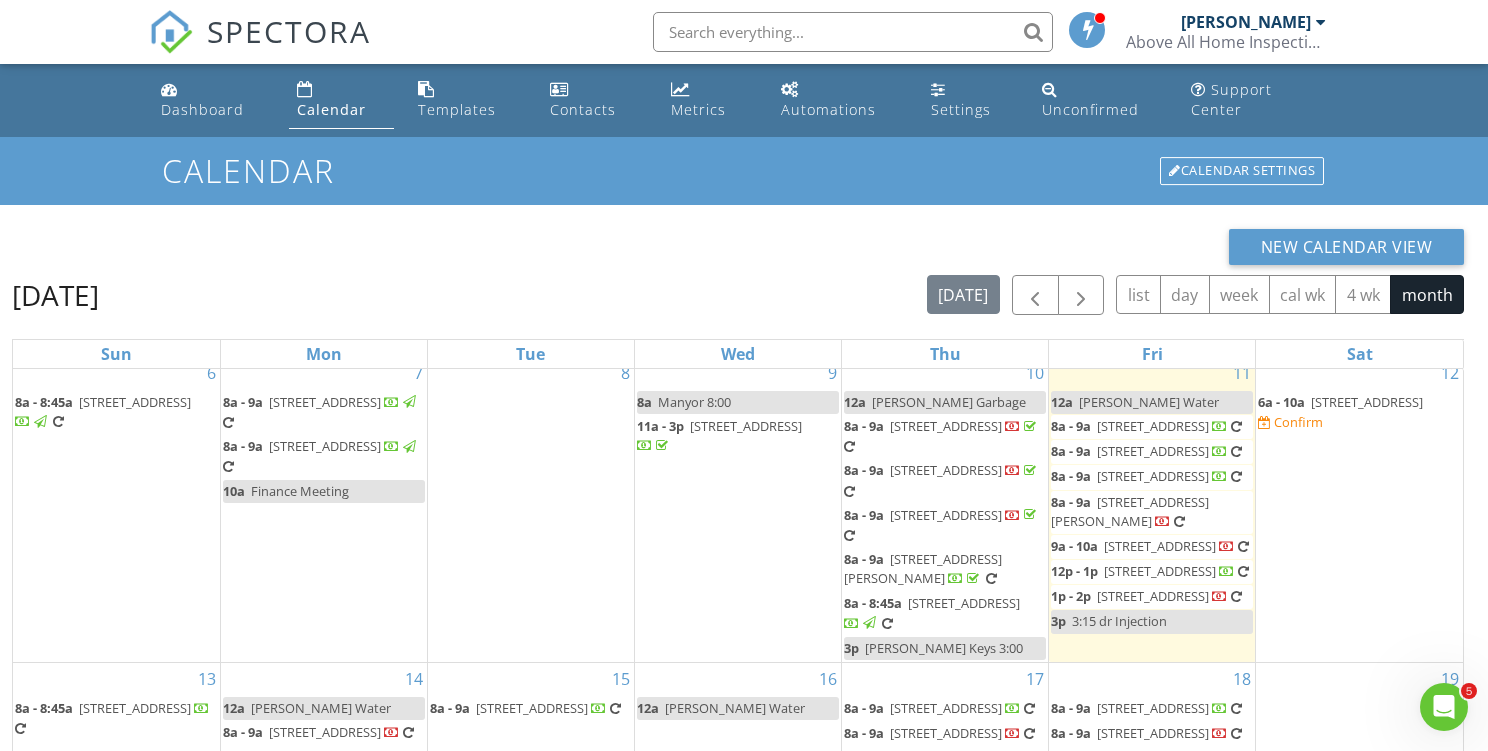 click on "7798 Windy Largo Ct, Lake Worth 33467" at bounding box center [1160, 546] 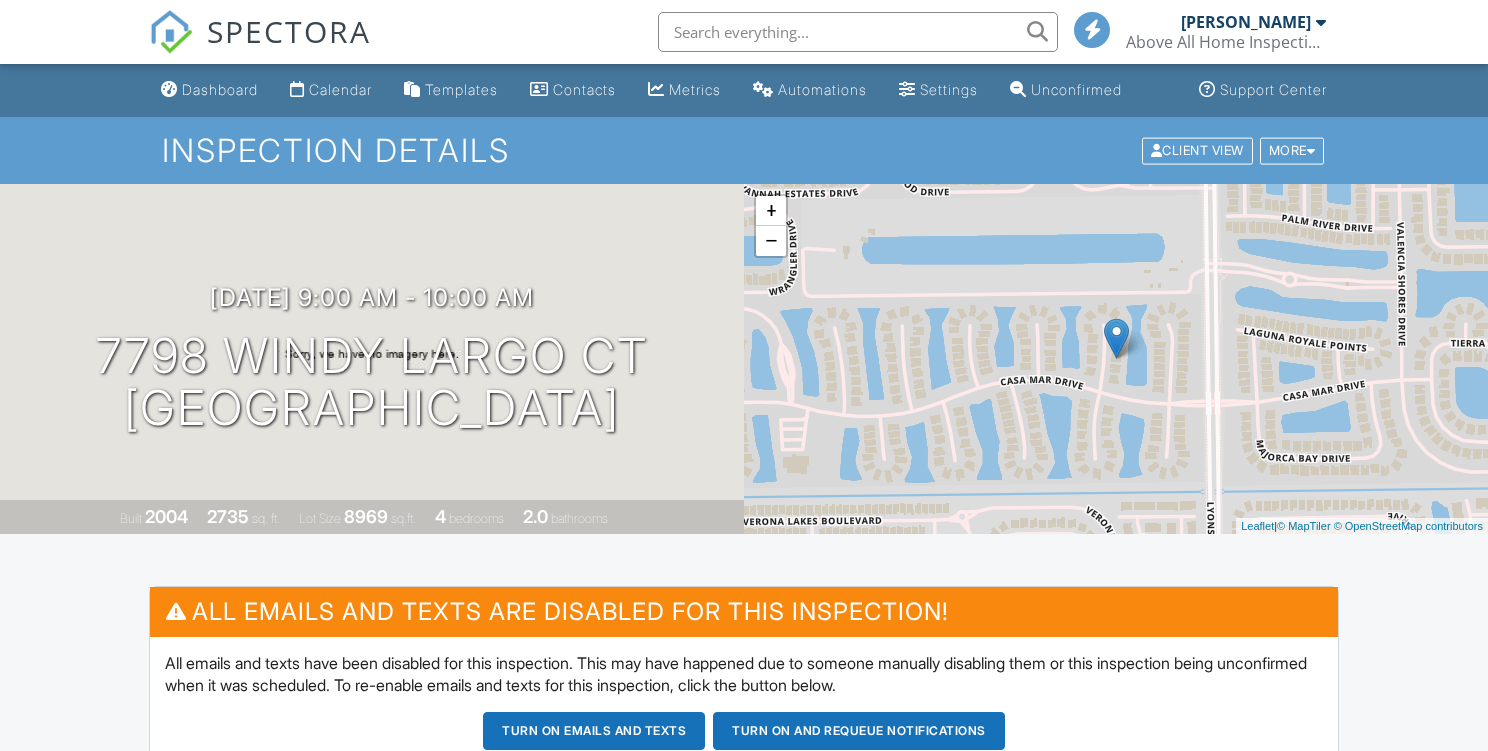 scroll, scrollTop: 0, scrollLeft: 0, axis: both 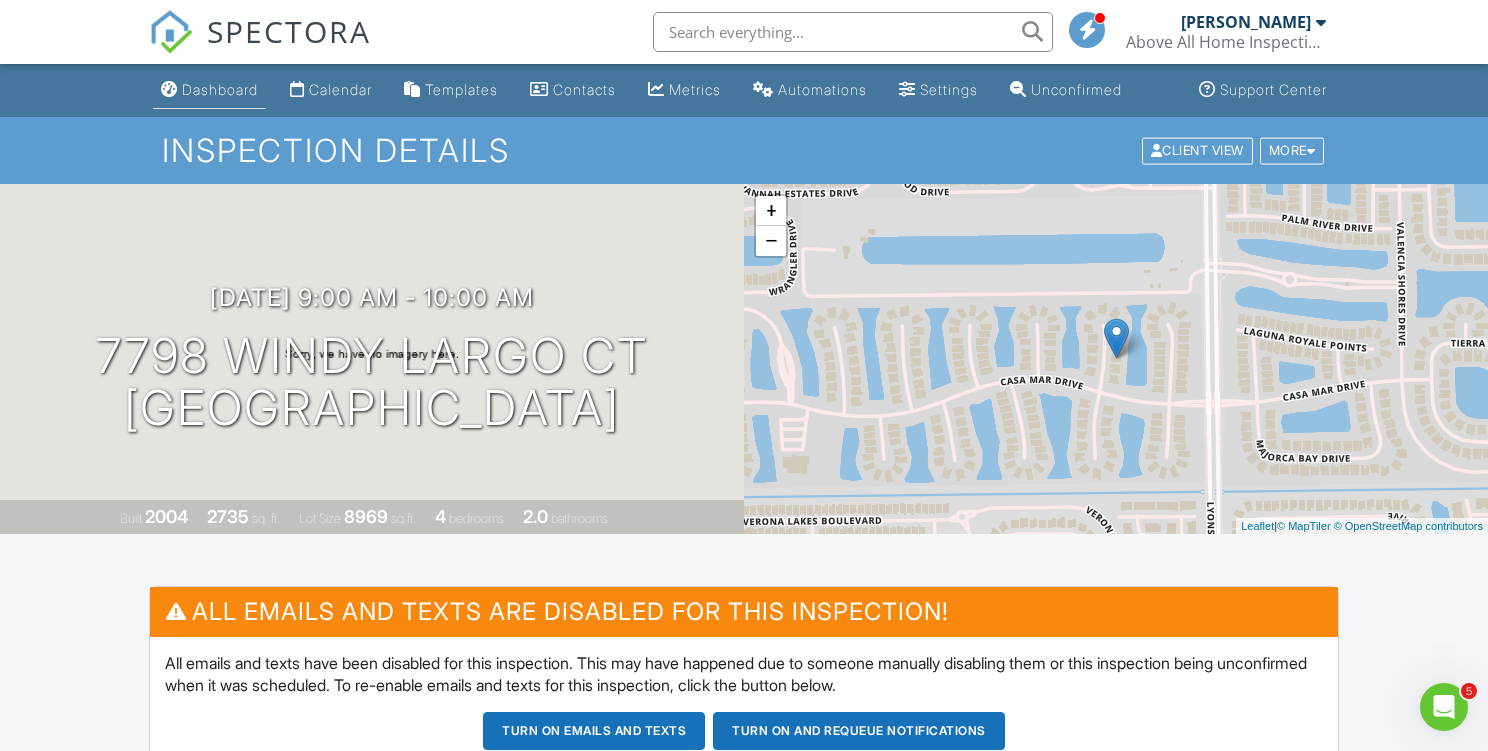 click on "Dashboard" at bounding box center (220, 89) 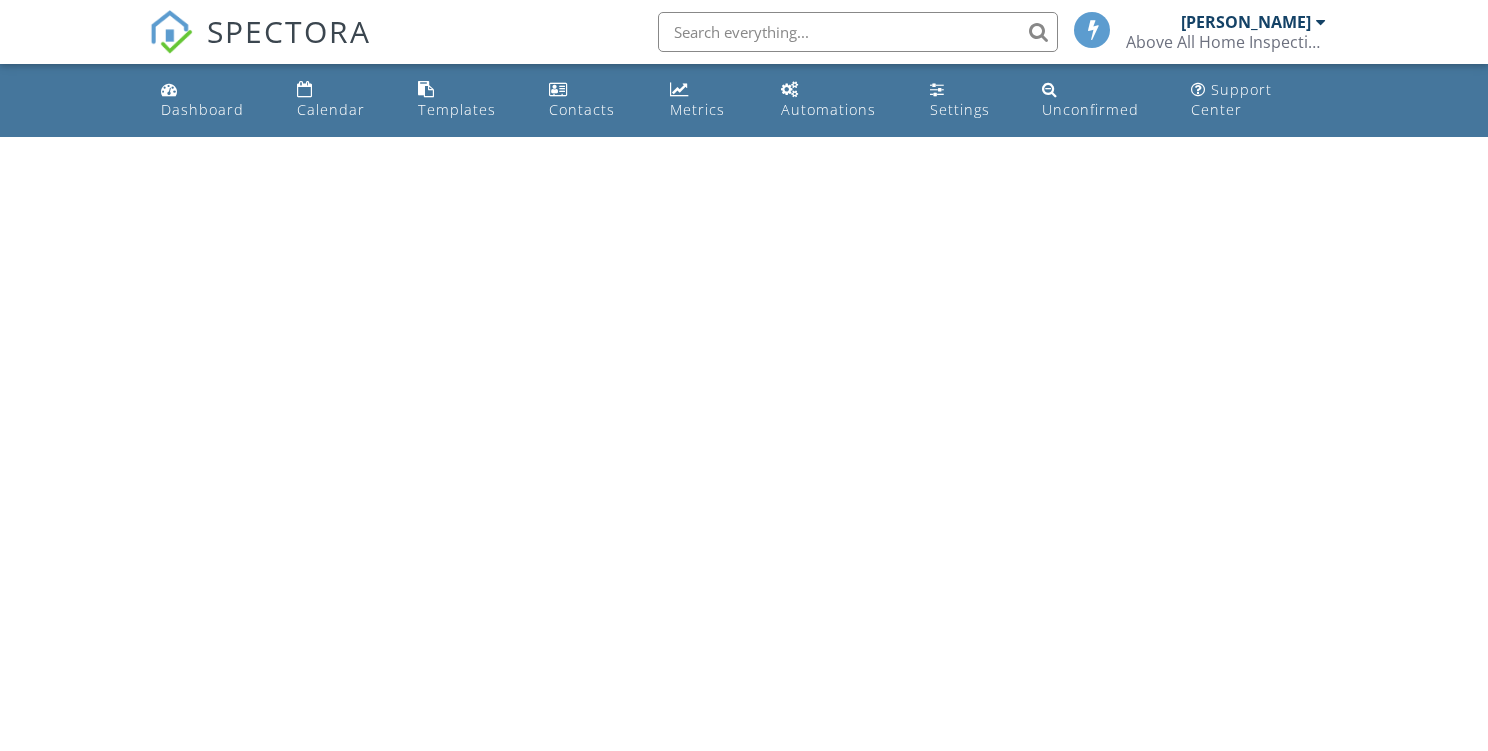 scroll, scrollTop: 0, scrollLeft: 0, axis: both 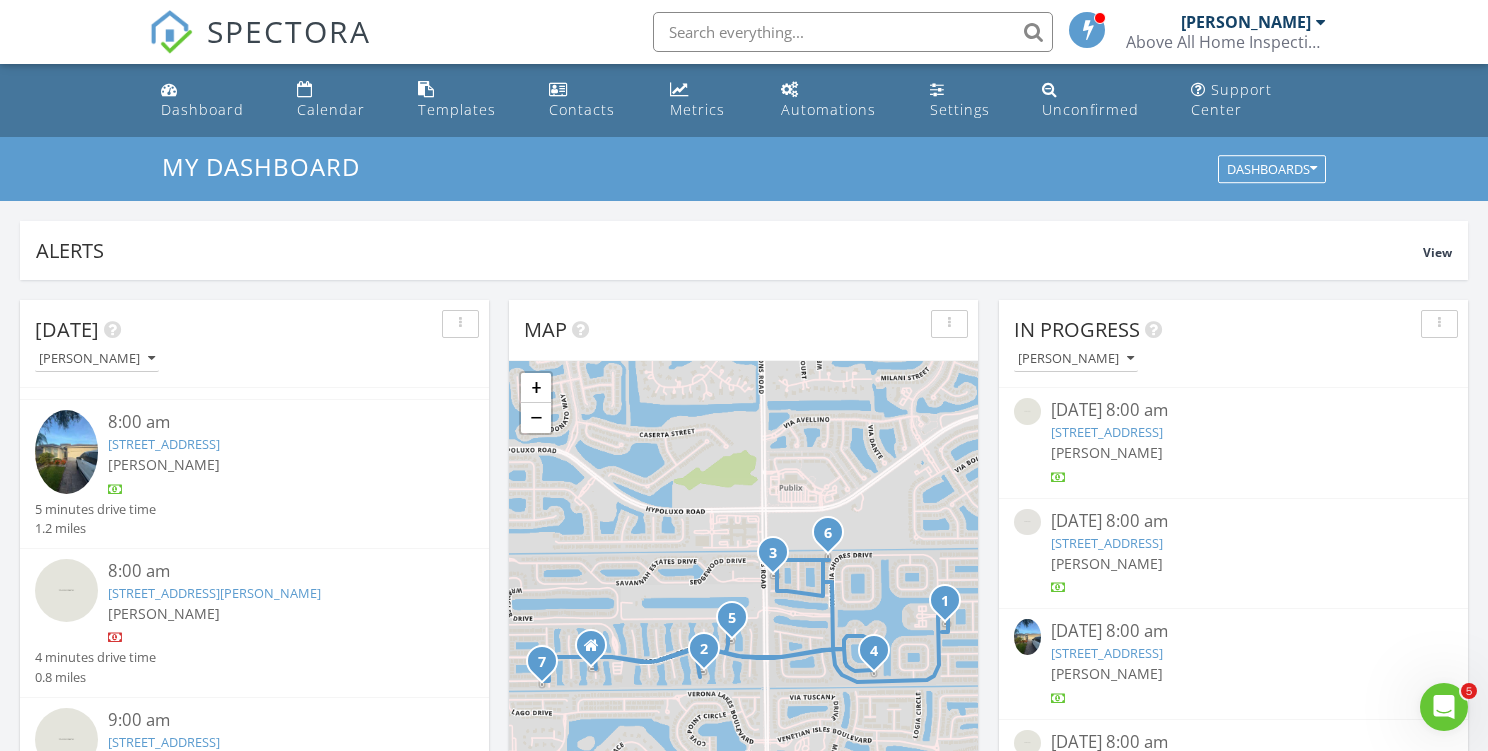 click on "8683 Tierra Lago Cove, Lake Worth, FL 33467" at bounding box center [214, 593] 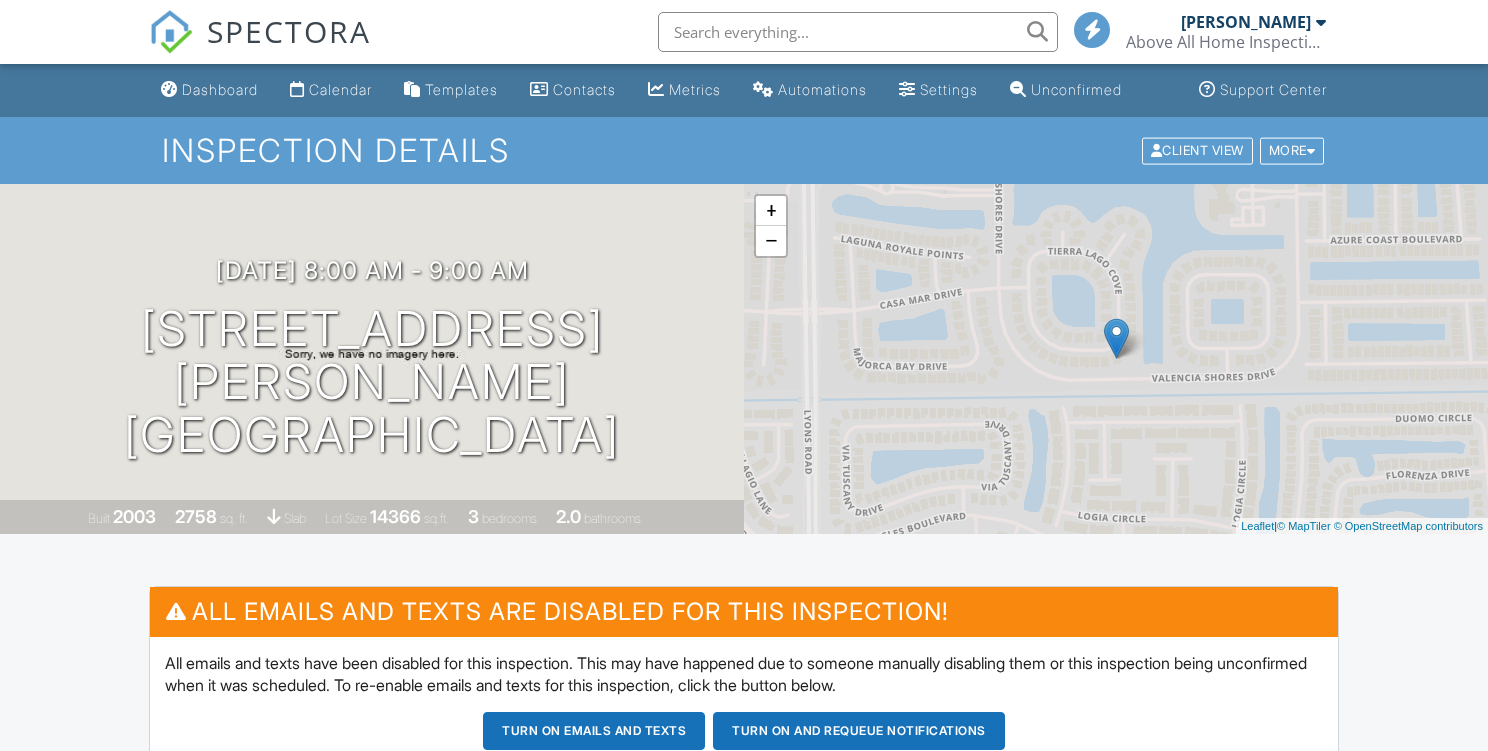 scroll, scrollTop: 0, scrollLeft: 0, axis: both 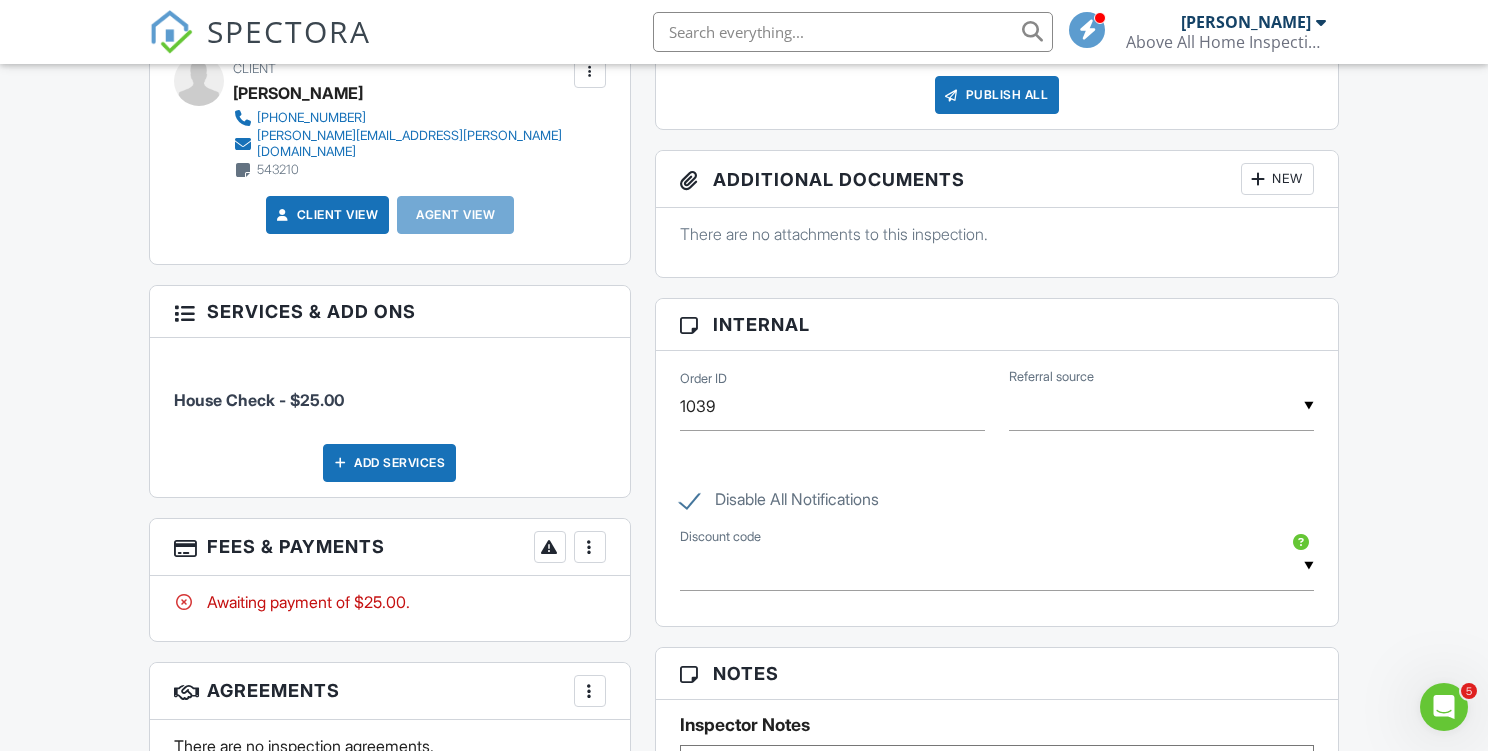 click on "Add Services" at bounding box center (389, 463) 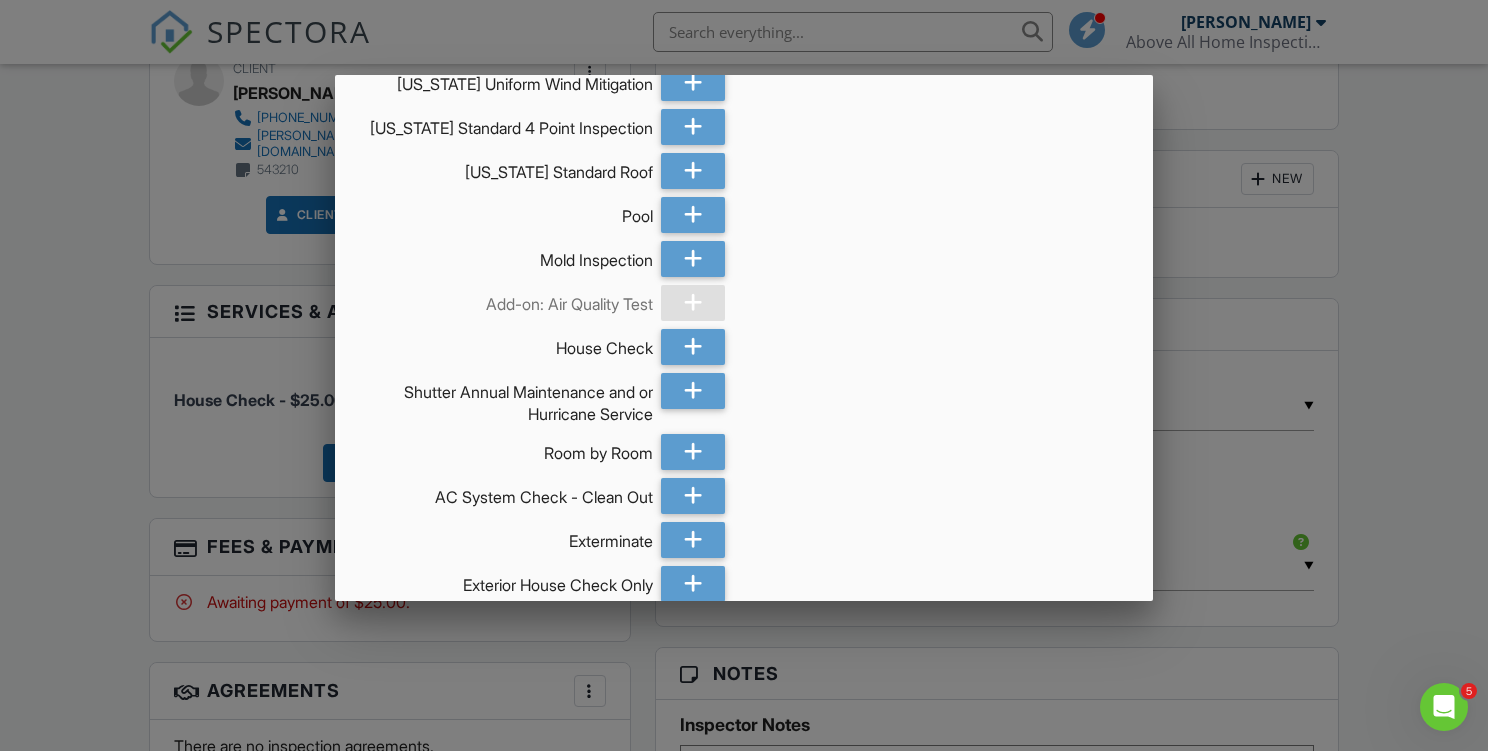 scroll, scrollTop: 306, scrollLeft: 0, axis: vertical 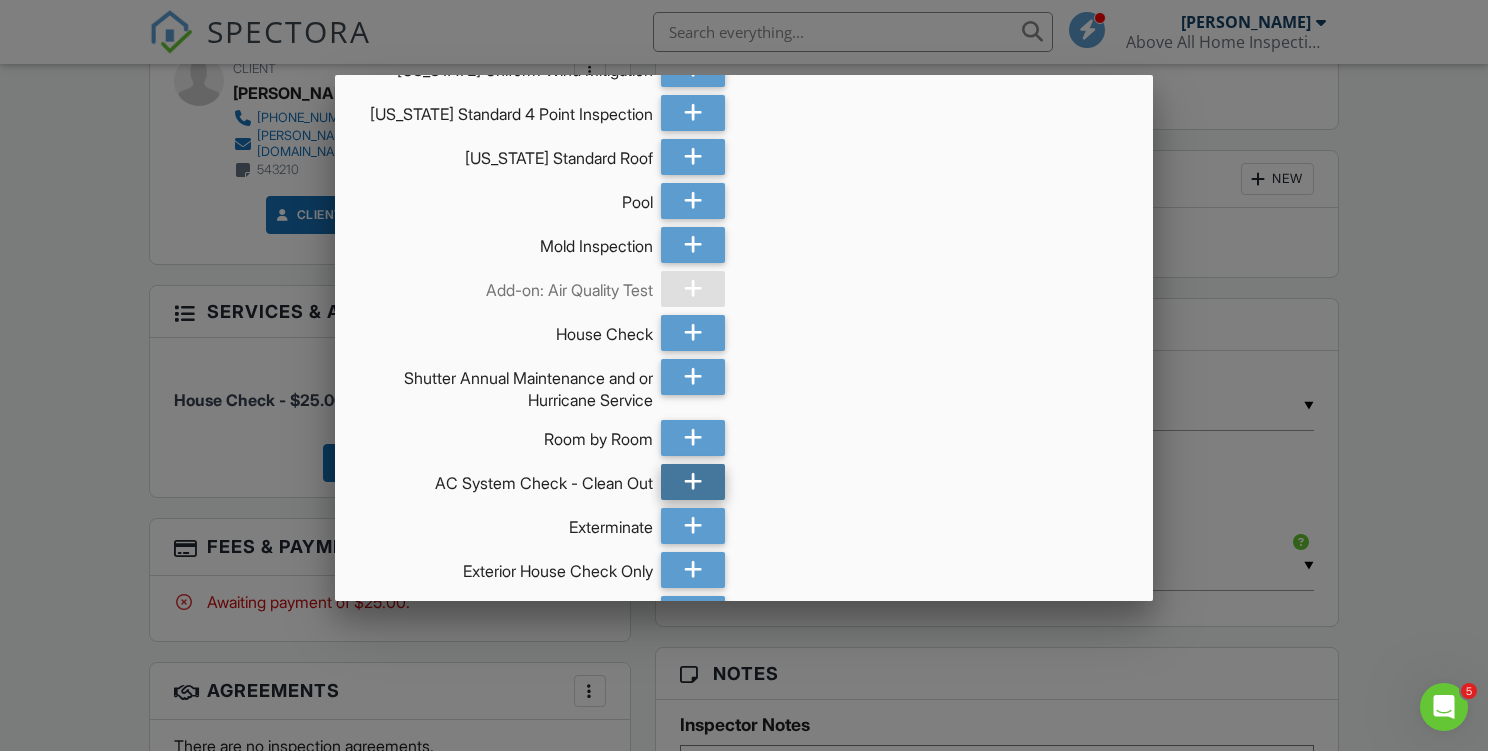 click at bounding box center [693, 482] 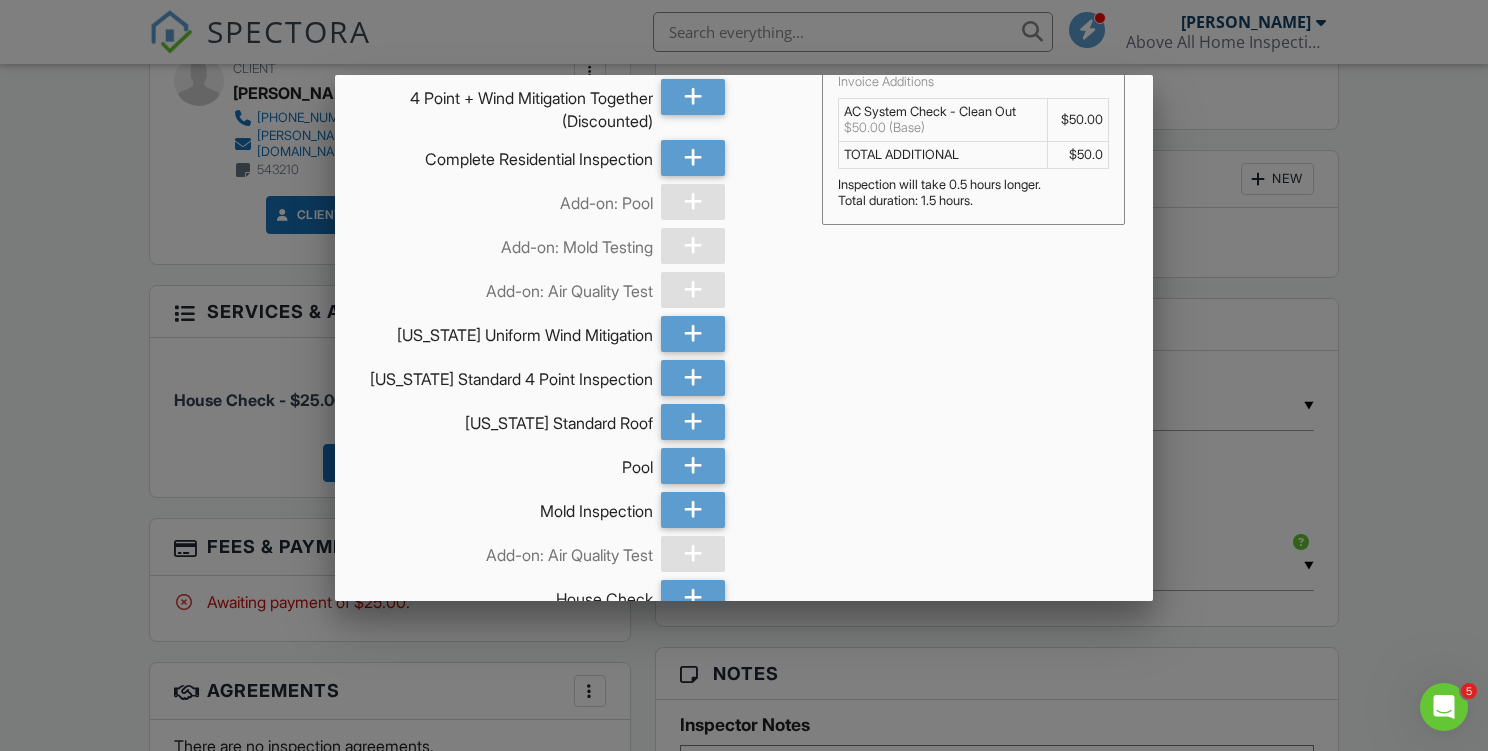 scroll, scrollTop: 0, scrollLeft: 0, axis: both 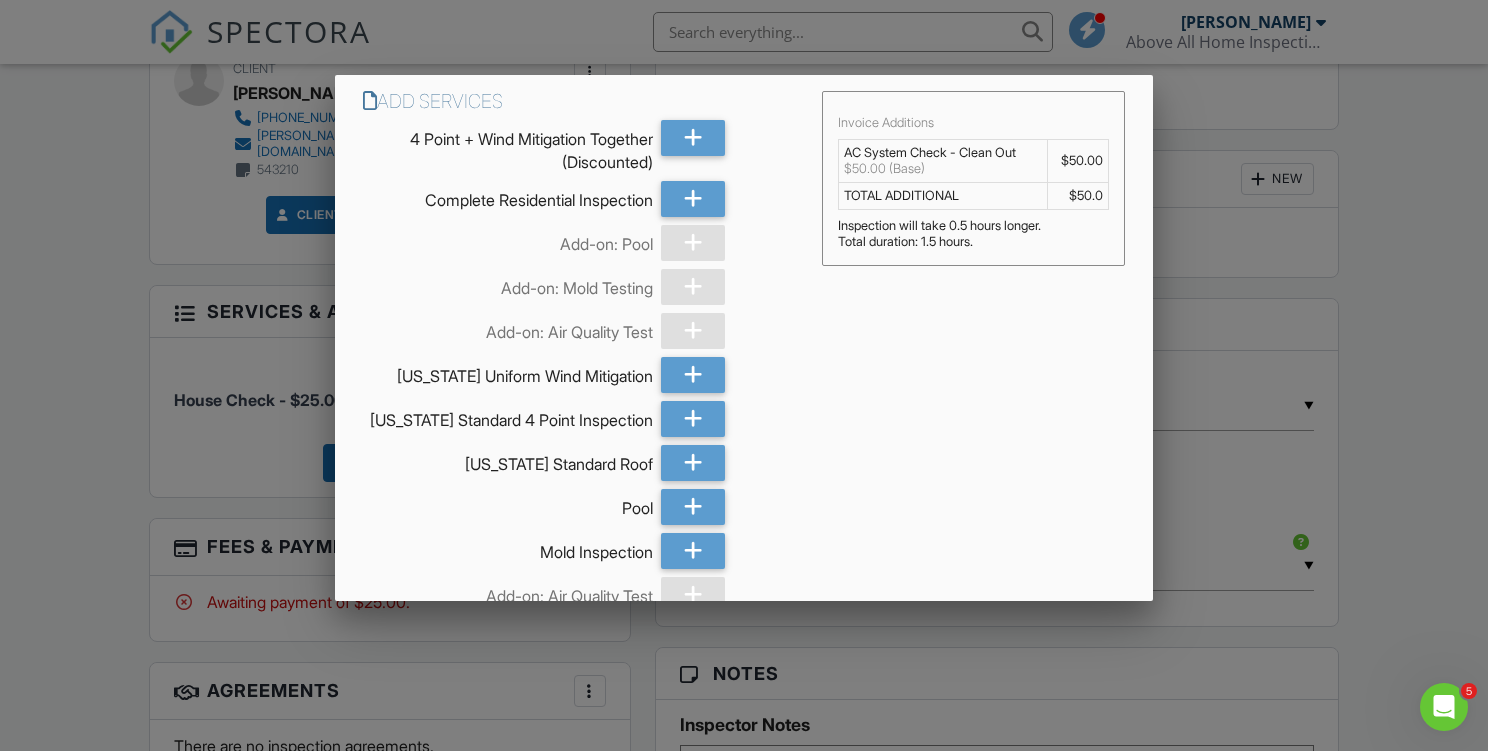 click on "Total duration: 1.5 hours." at bounding box center [974, 242] 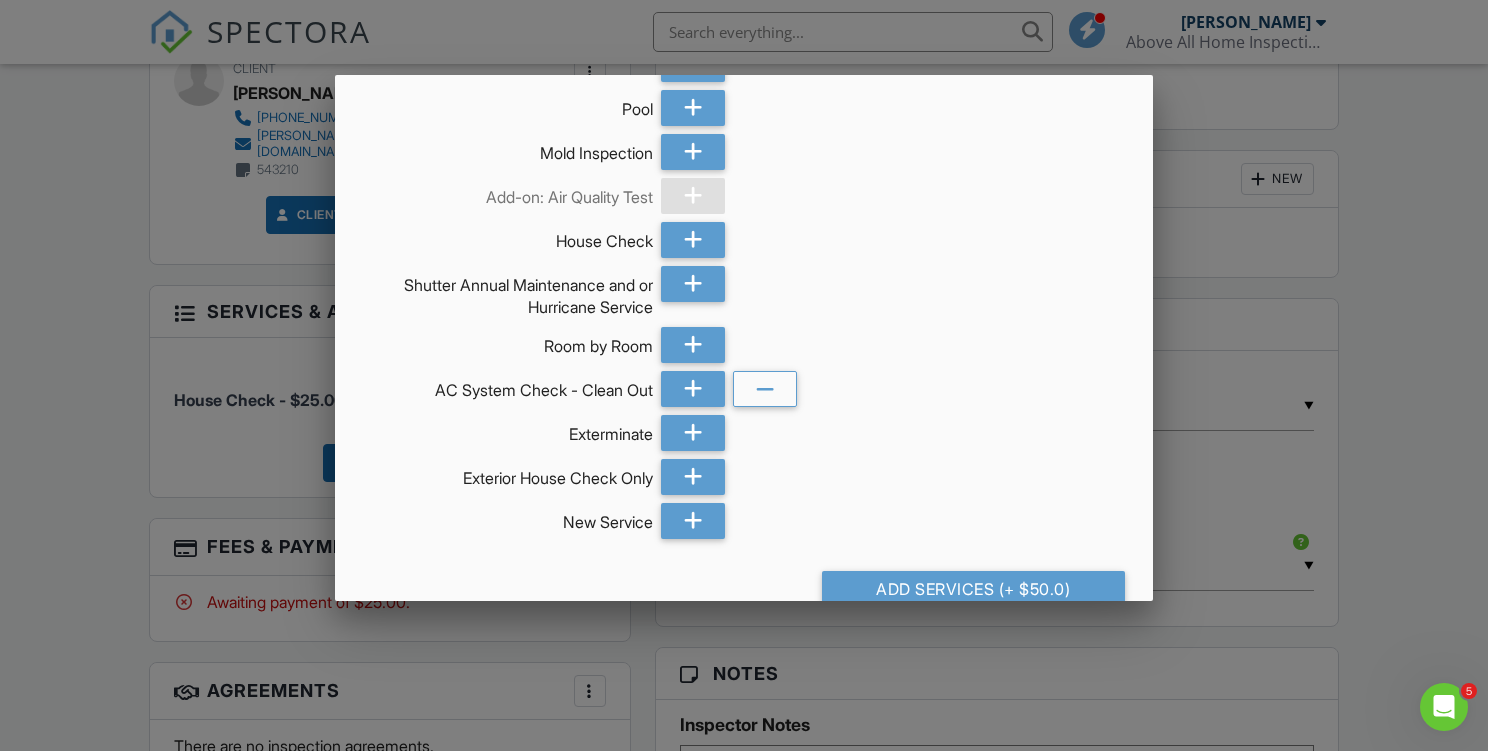 scroll, scrollTop: 516, scrollLeft: 0, axis: vertical 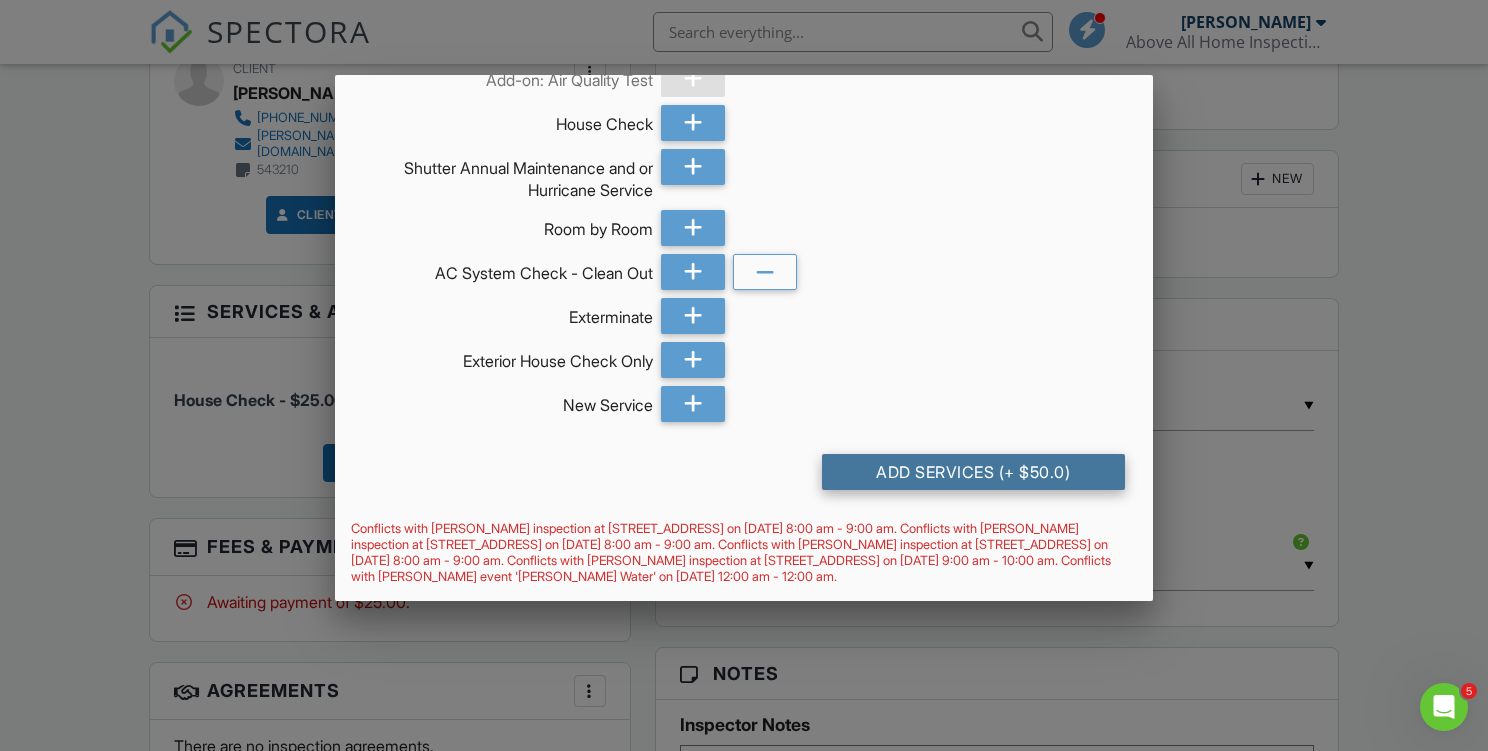 click on "Add Services
(+ $50.0)" at bounding box center [974, 472] 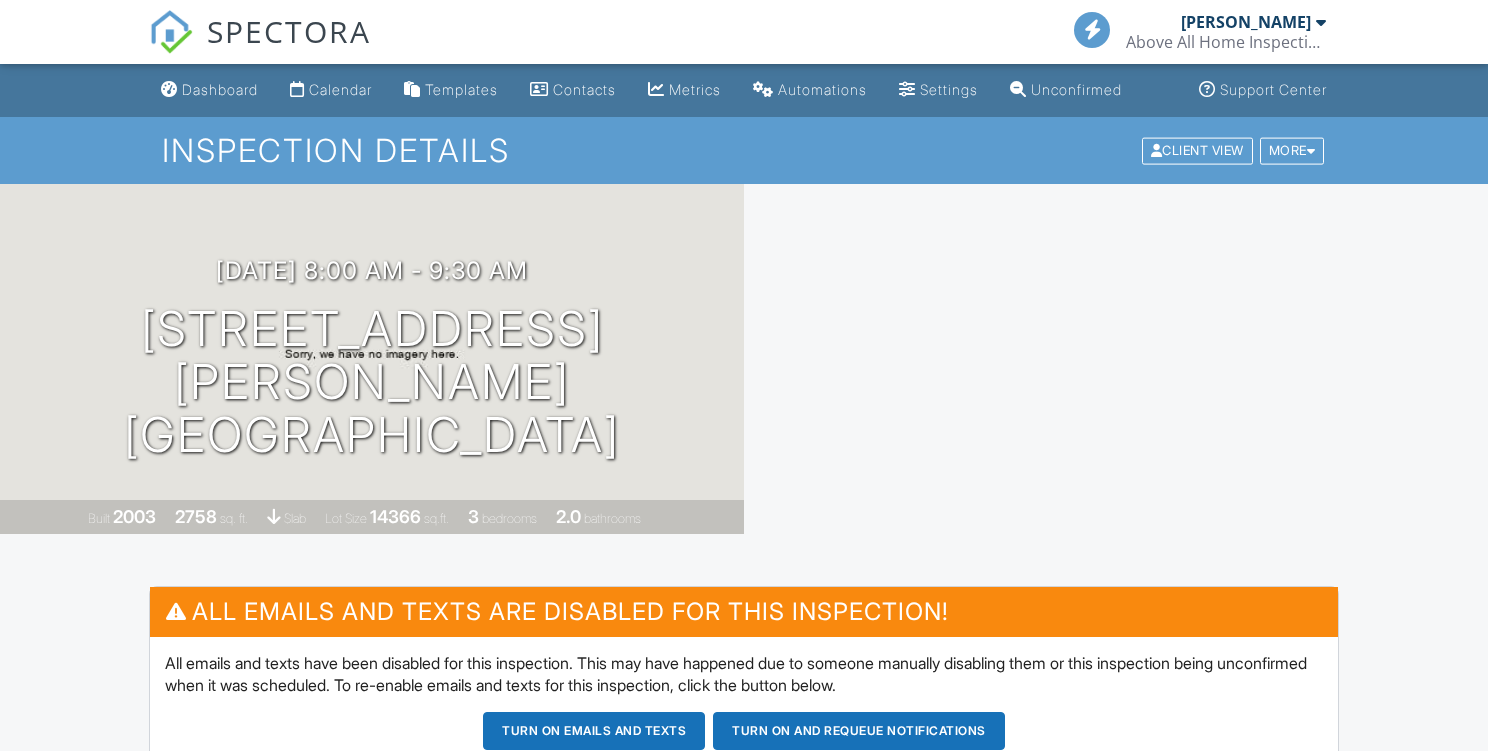 scroll, scrollTop: 0, scrollLeft: 0, axis: both 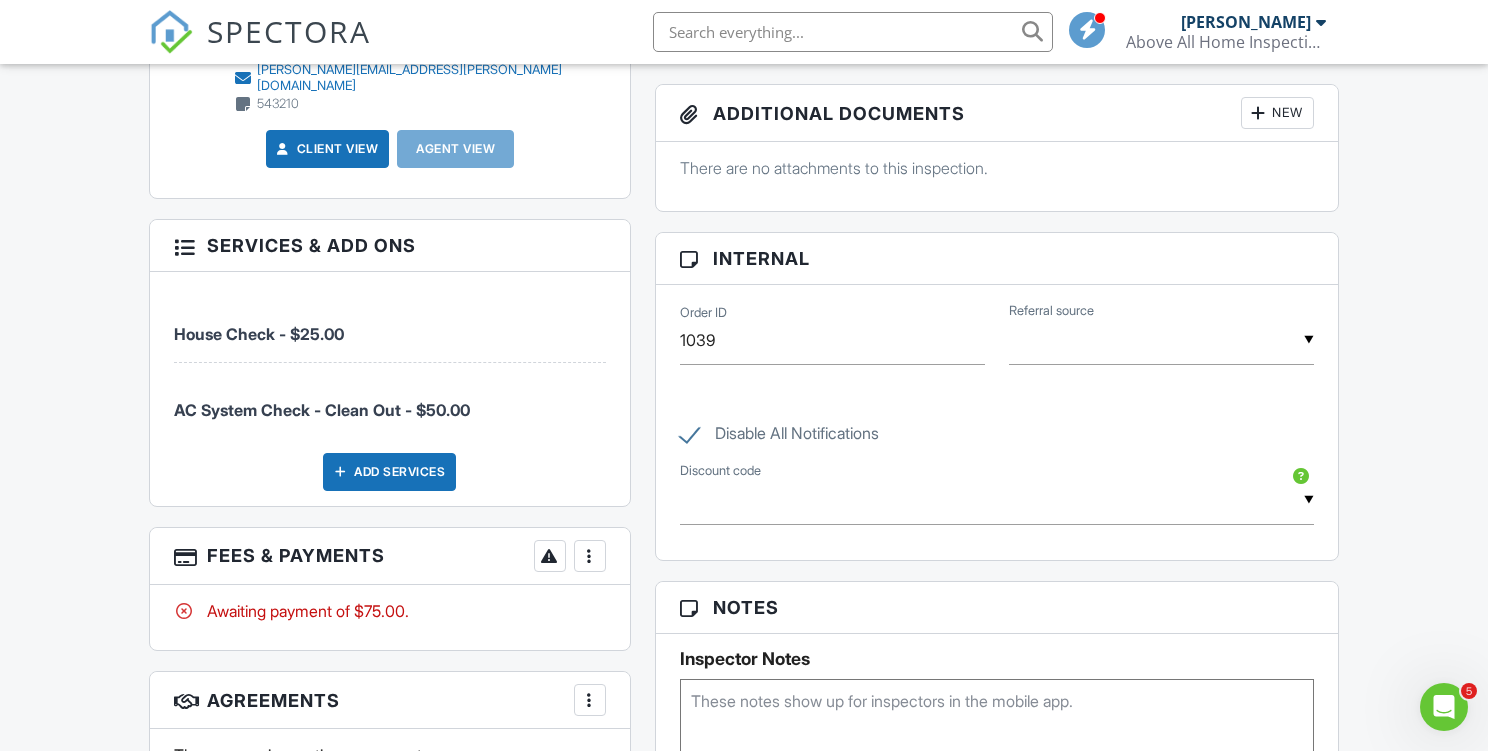click at bounding box center (590, 556) 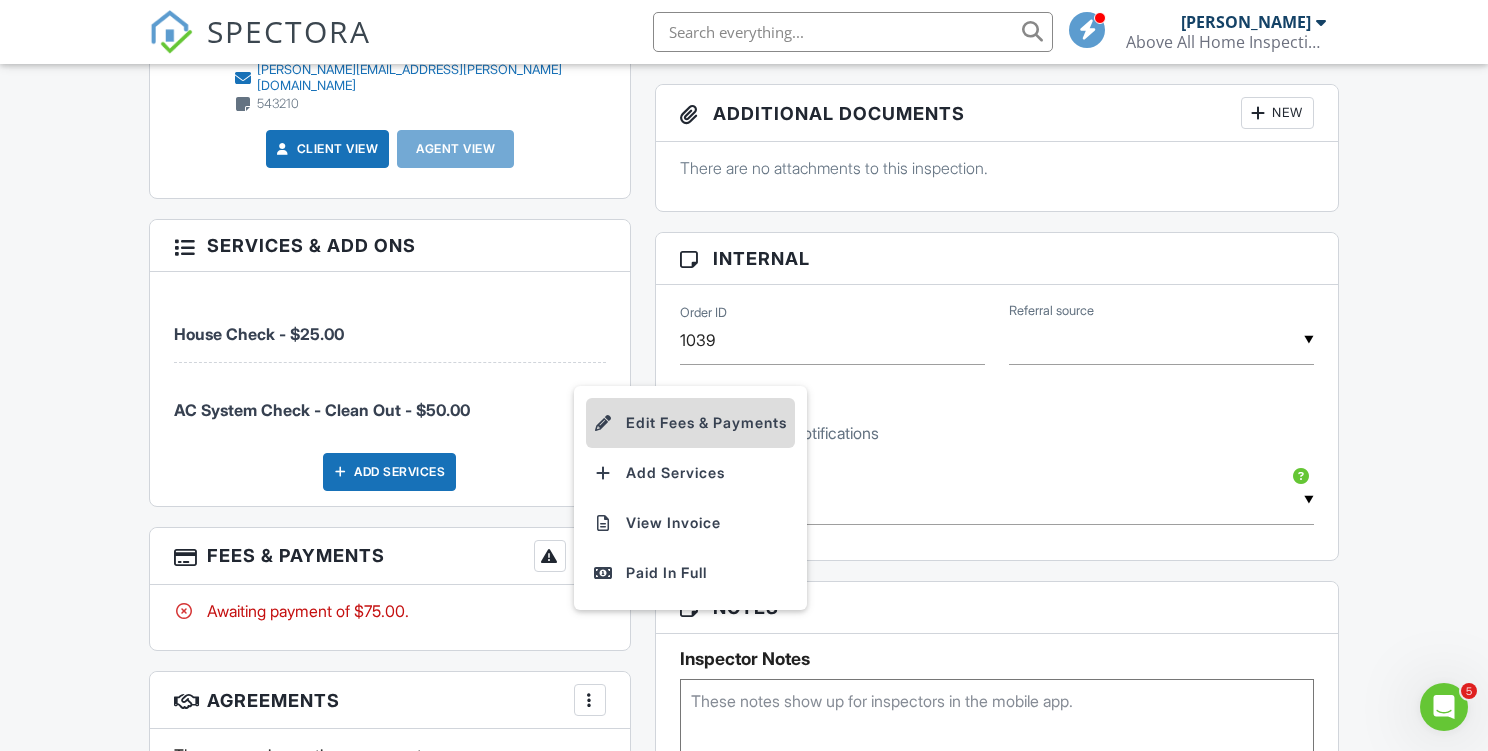 click on "Edit Fees & Payments" at bounding box center (690, 423) 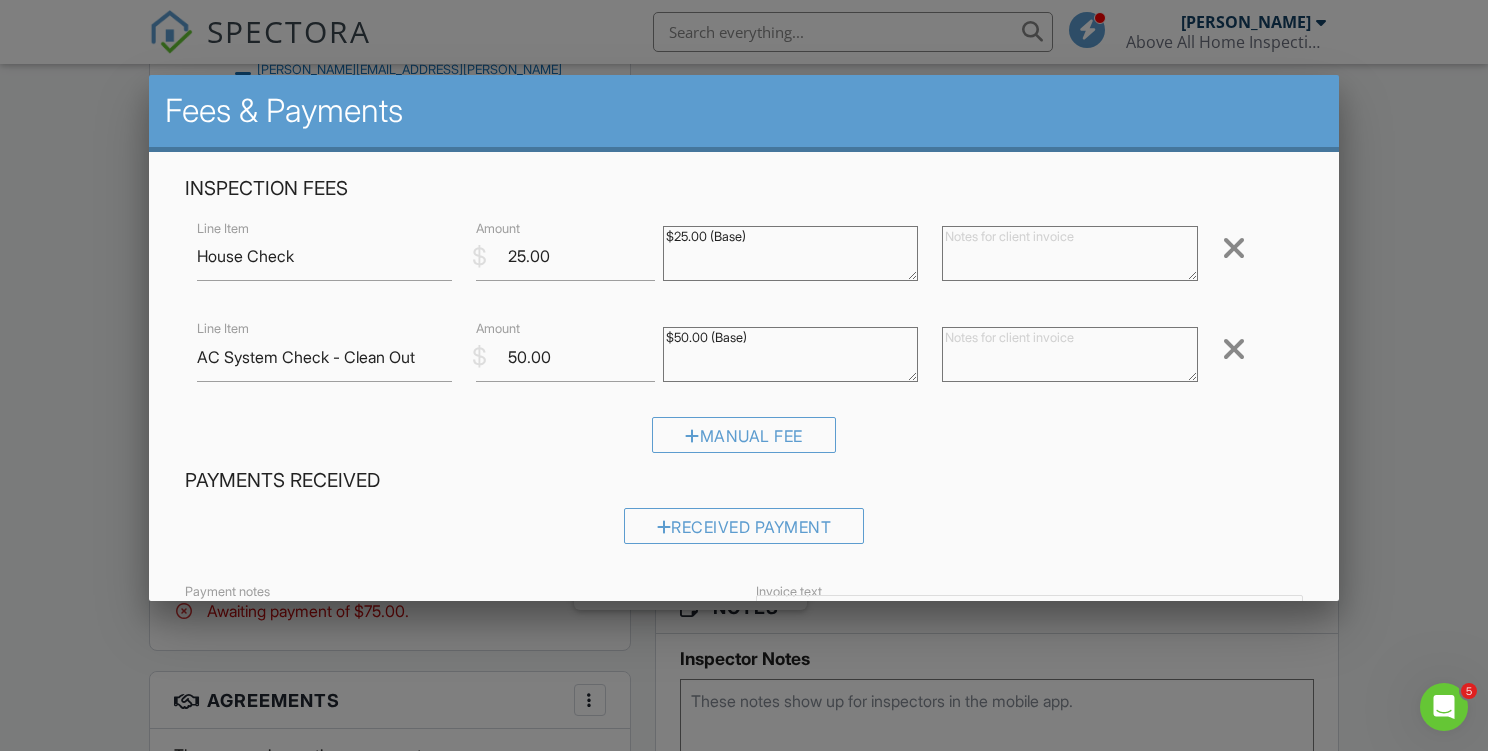 click at bounding box center (1070, 253) 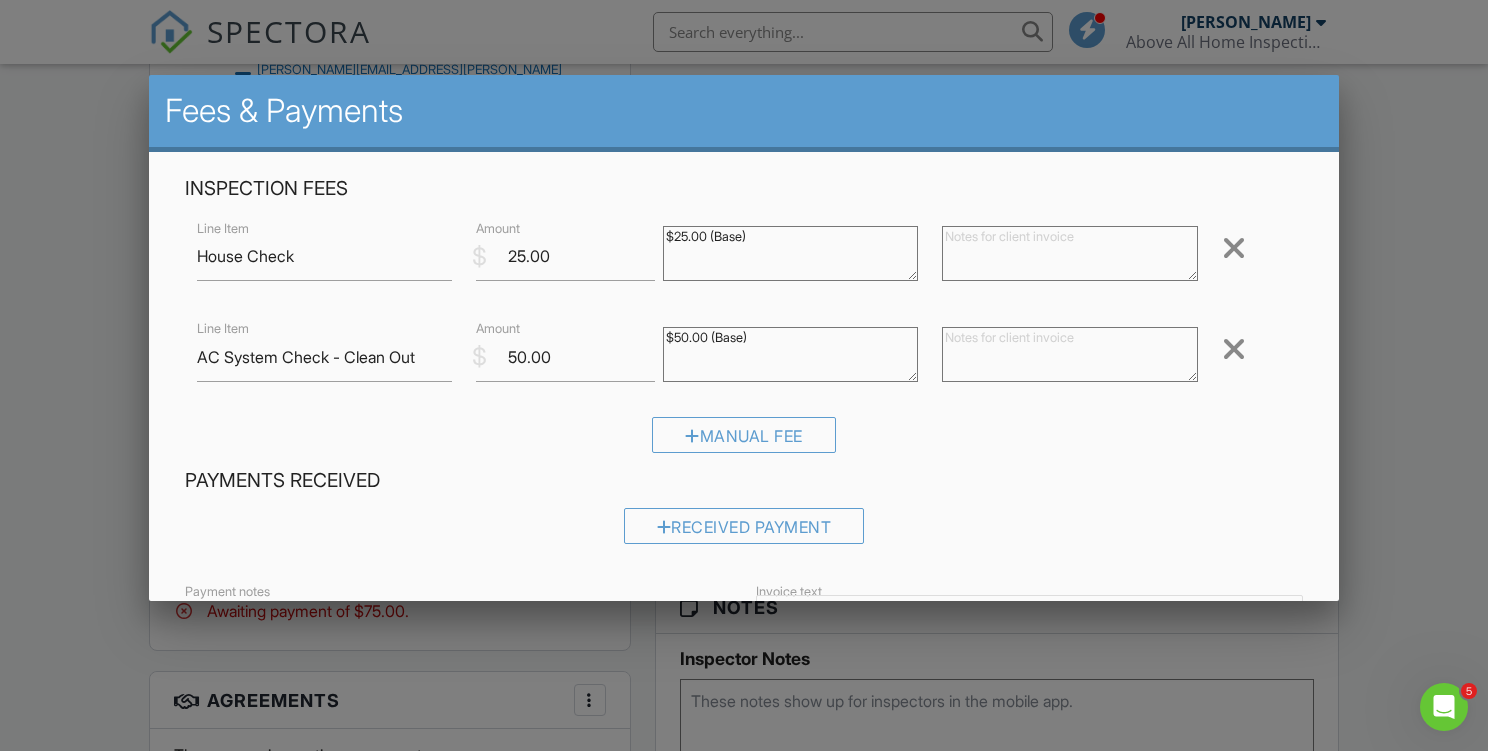 click at bounding box center (1070, 354) 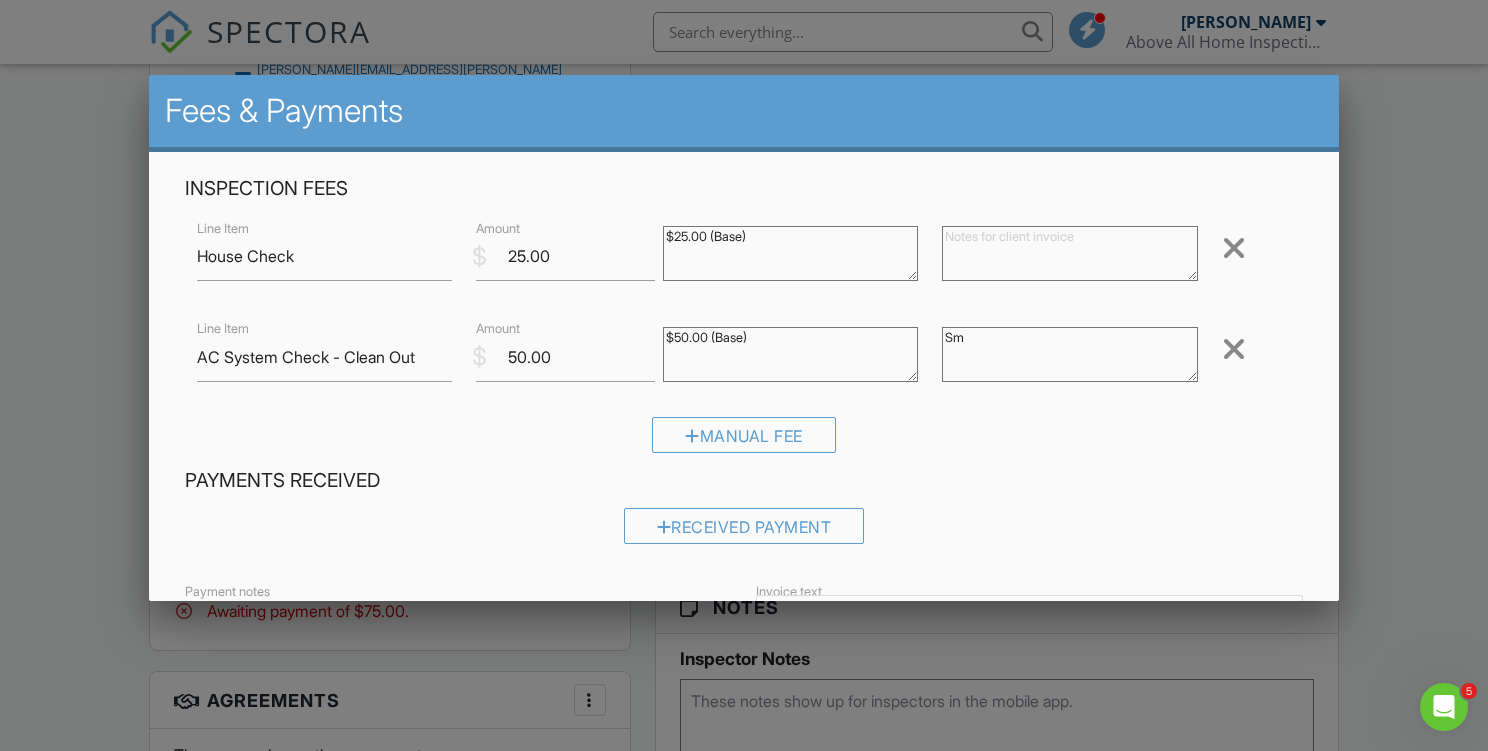 type on "S" 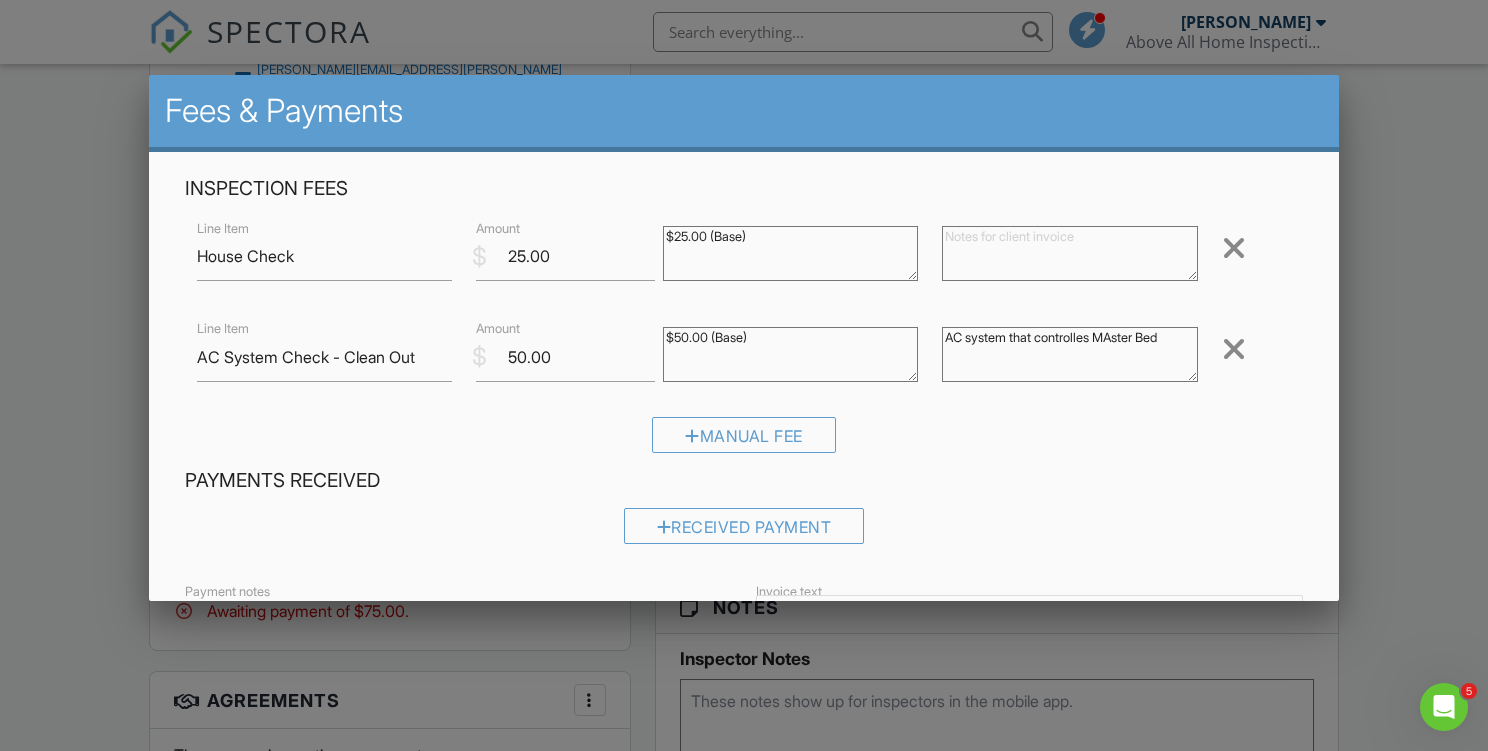 click on "AC system that controlles MAster Bed" at bounding box center (1070, 354) 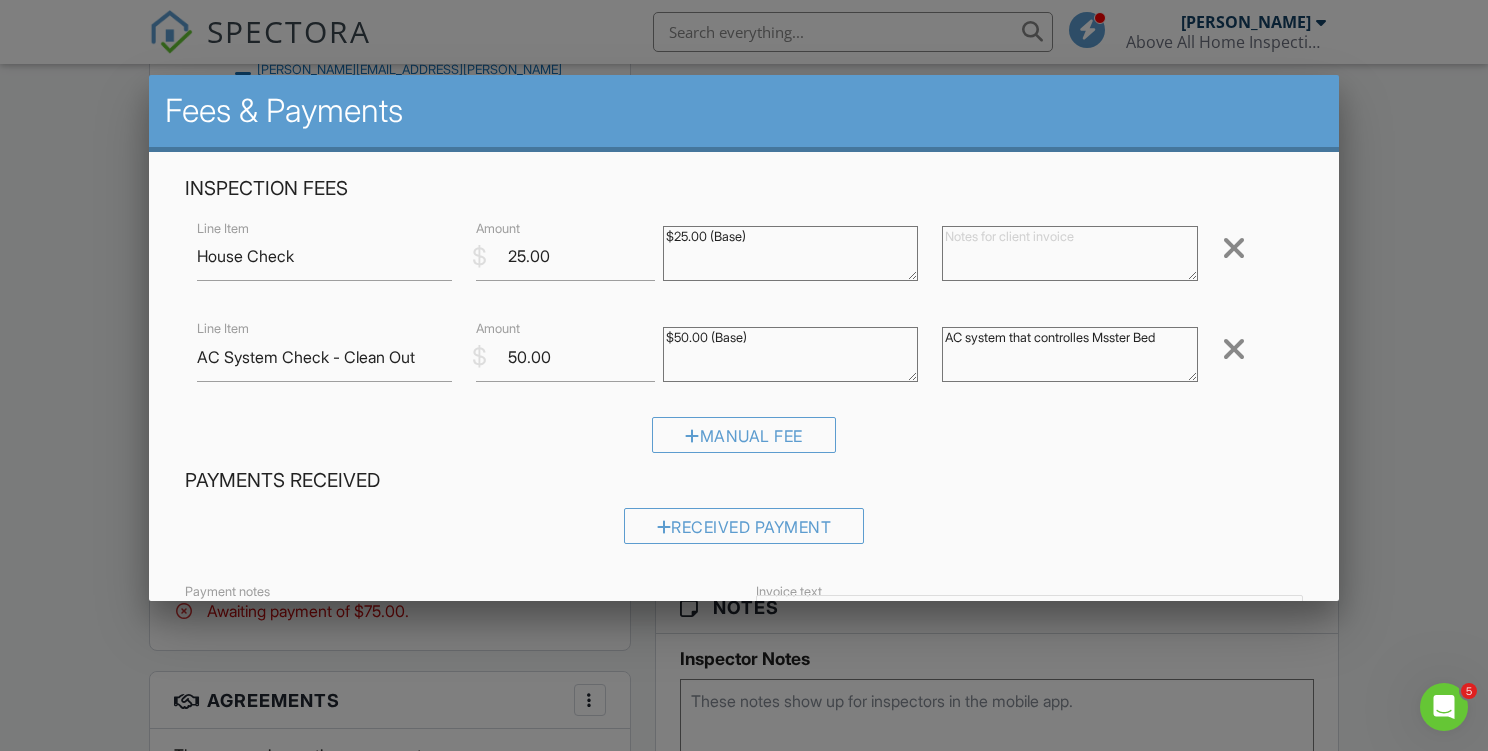 click on "AC system that controlles Msster Bed" at bounding box center [1070, 354] 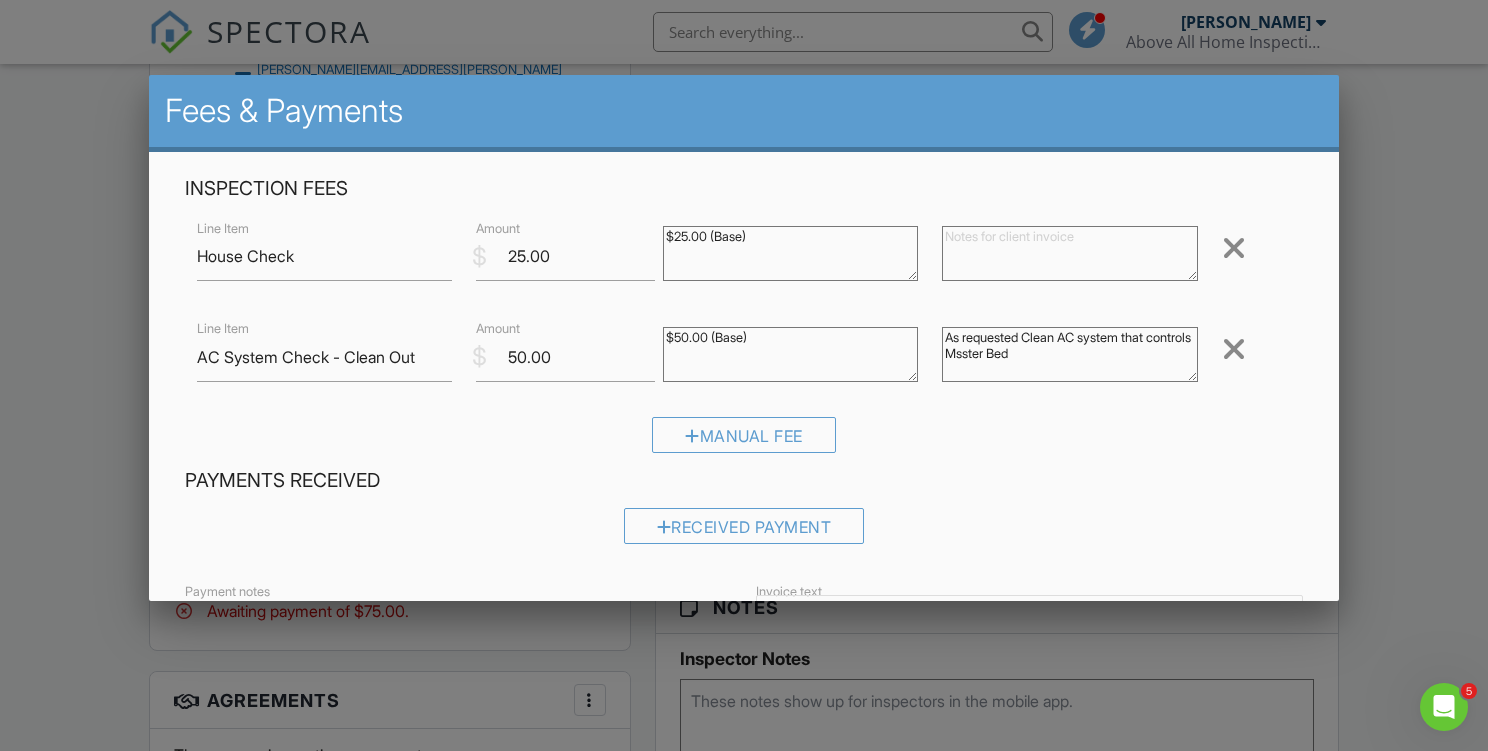click on "As requested Clean AC system that controls  Msster Bed" at bounding box center [1070, 354] 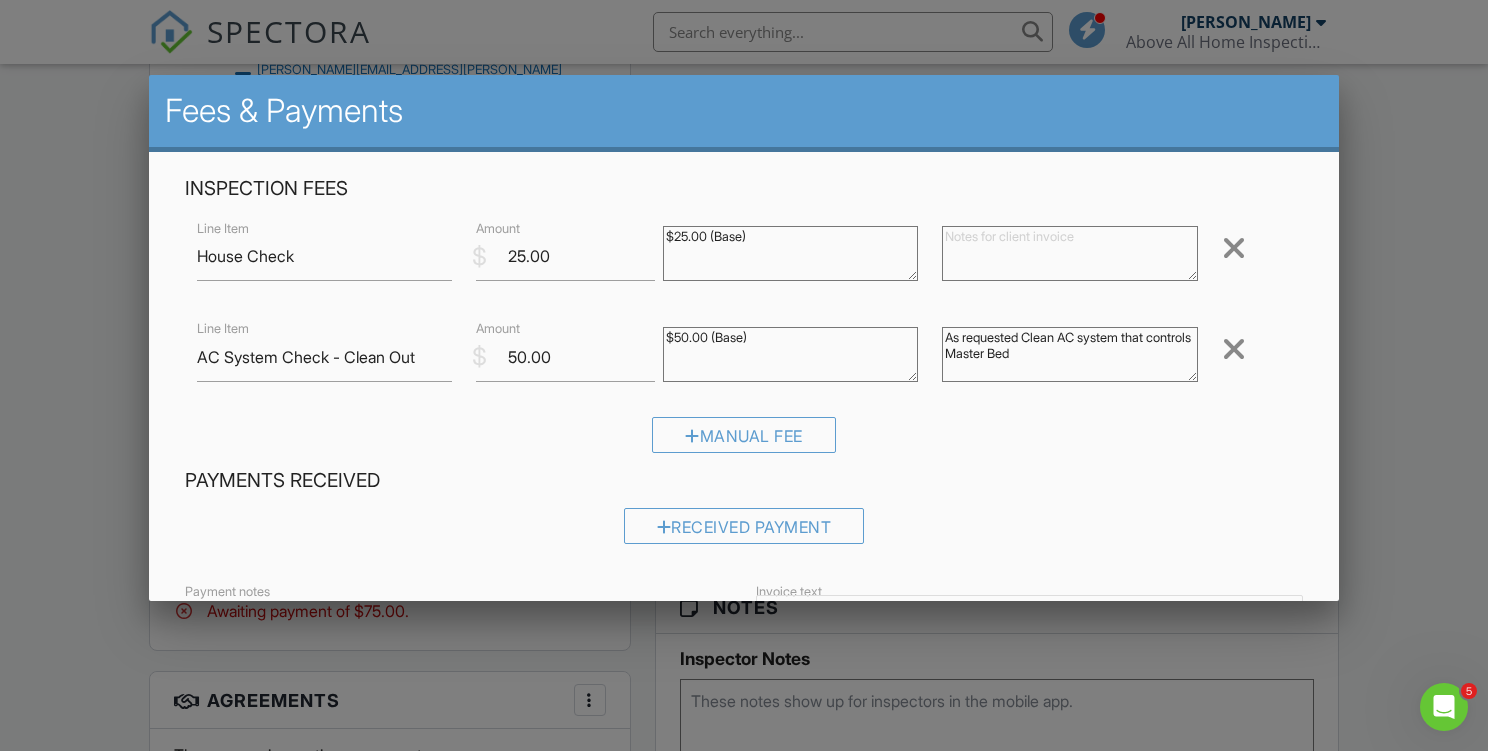 click on "As requested Clean AC system that controls  Master Bed" at bounding box center (1070, 354) 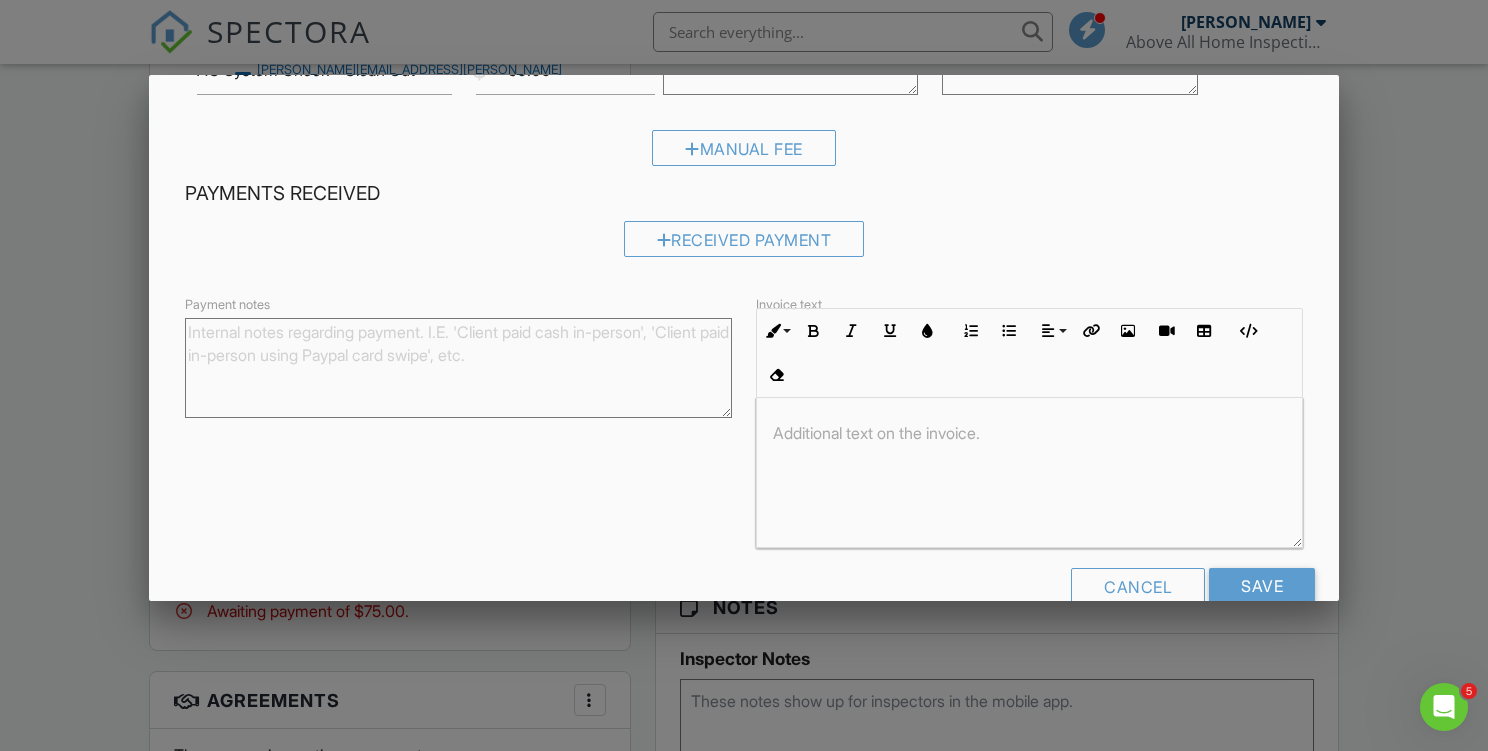 scroll, scrollTop: 330, scrollLeft: 0, axis: vertical 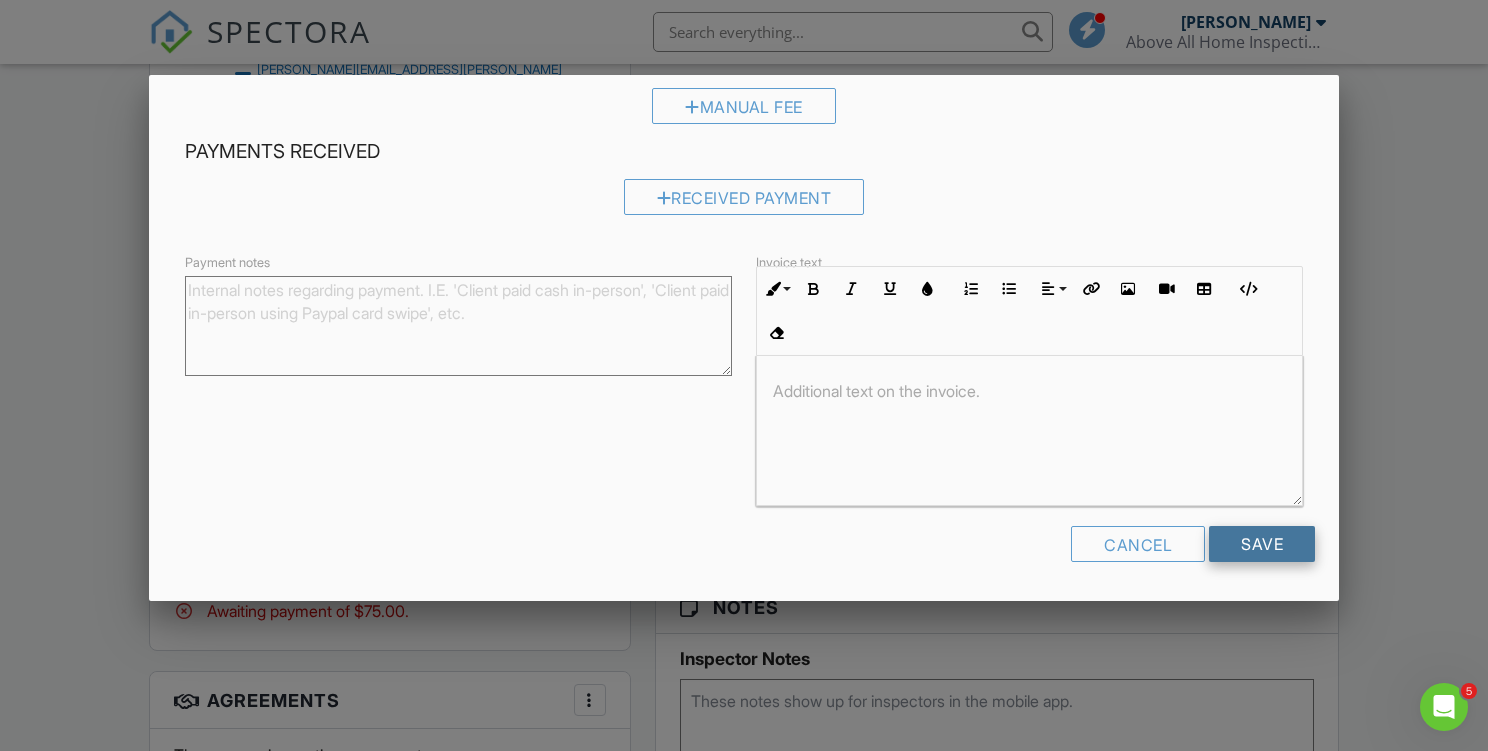 type on "As requested Clean AC system that controls  Master Bedroom." 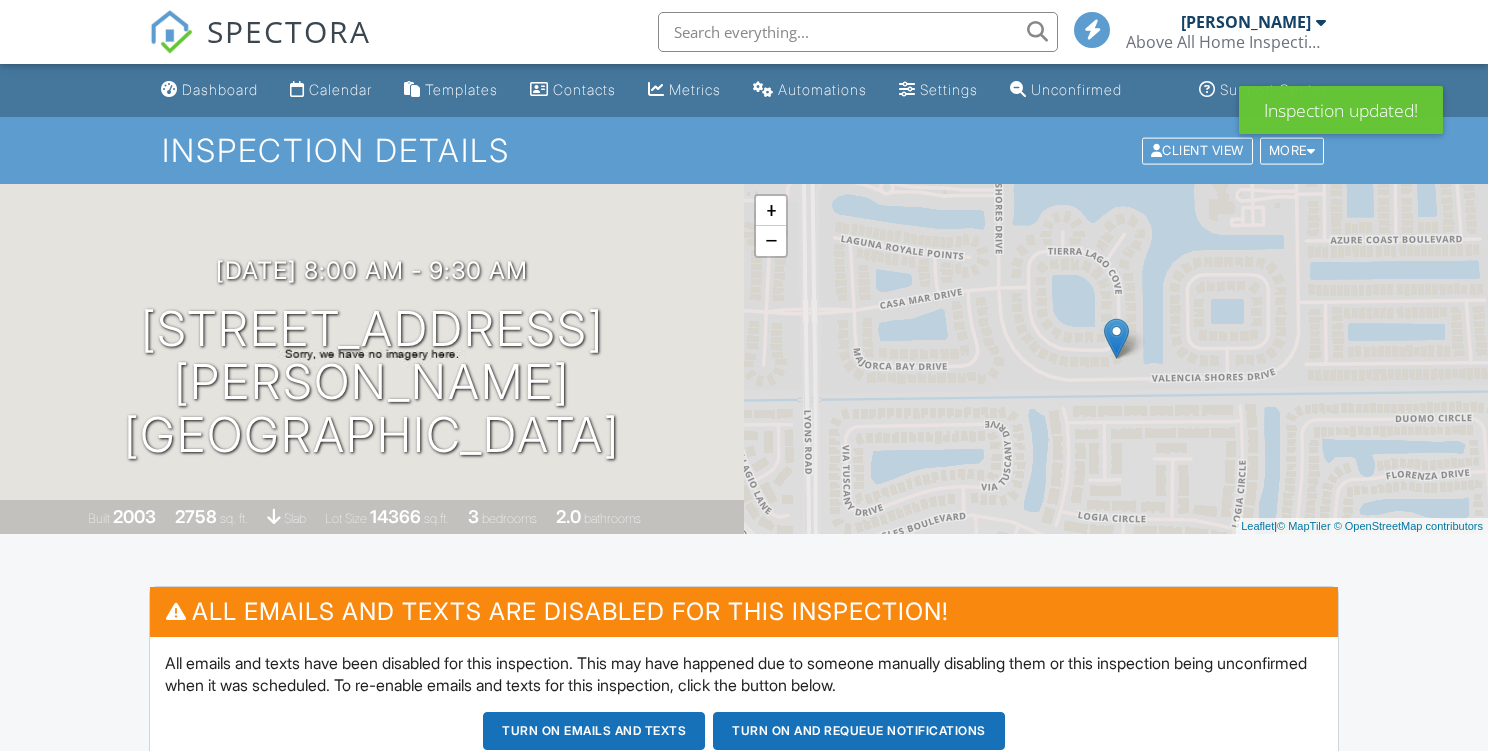 scroll, scrollTop: 0, scrollLeft: 0, axis: both 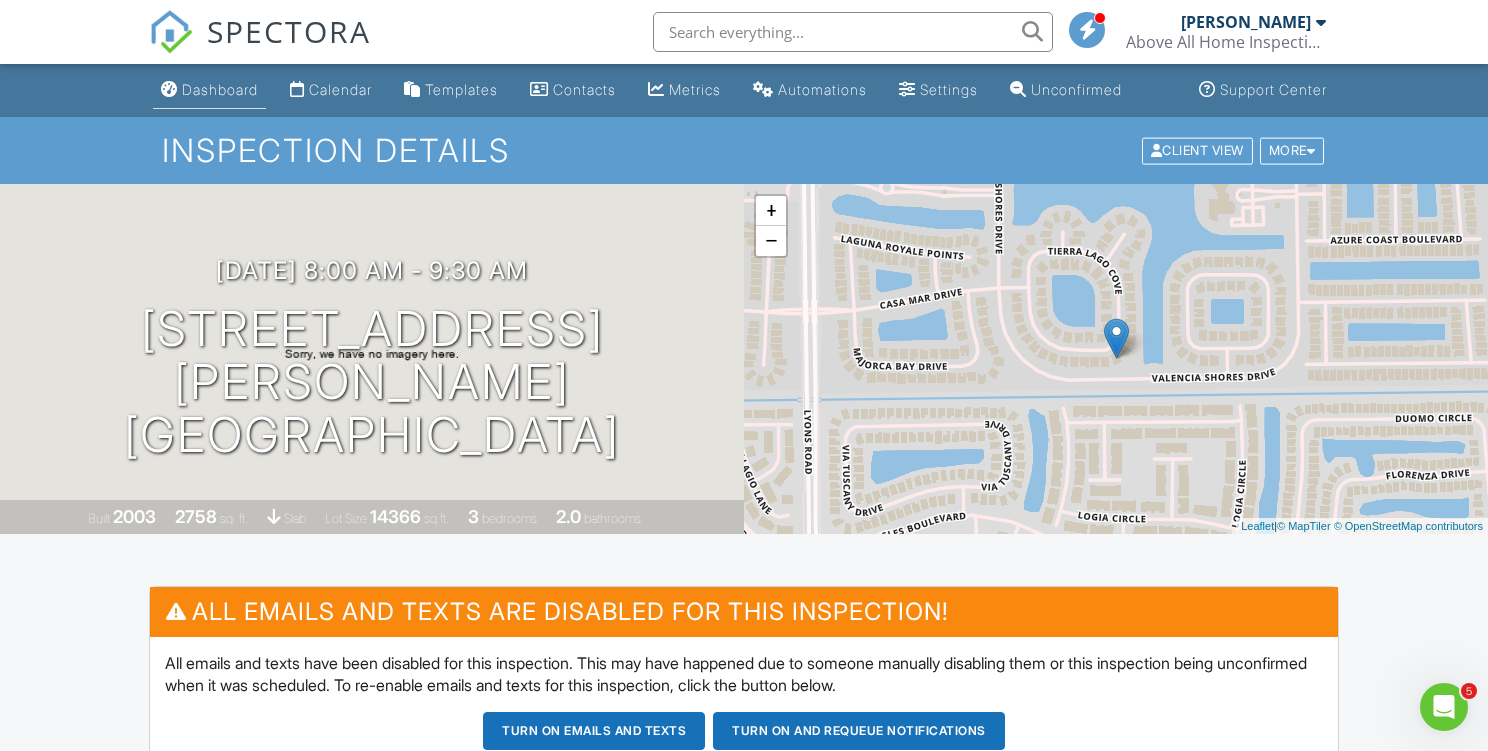 click on "Dashboard" at bounding box center (220, 89) 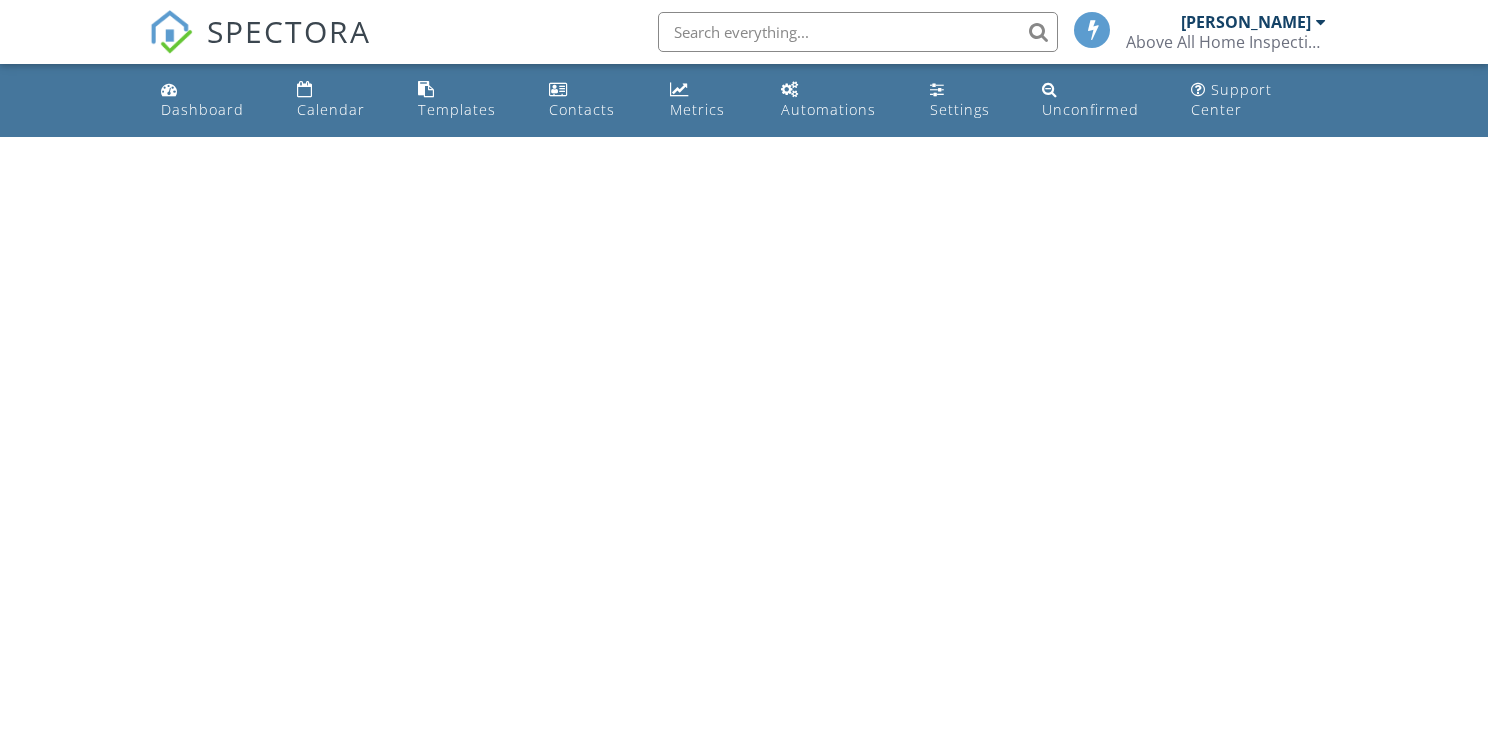scroll, scrollTop: 0, scrollLeft: 0, axis: both 